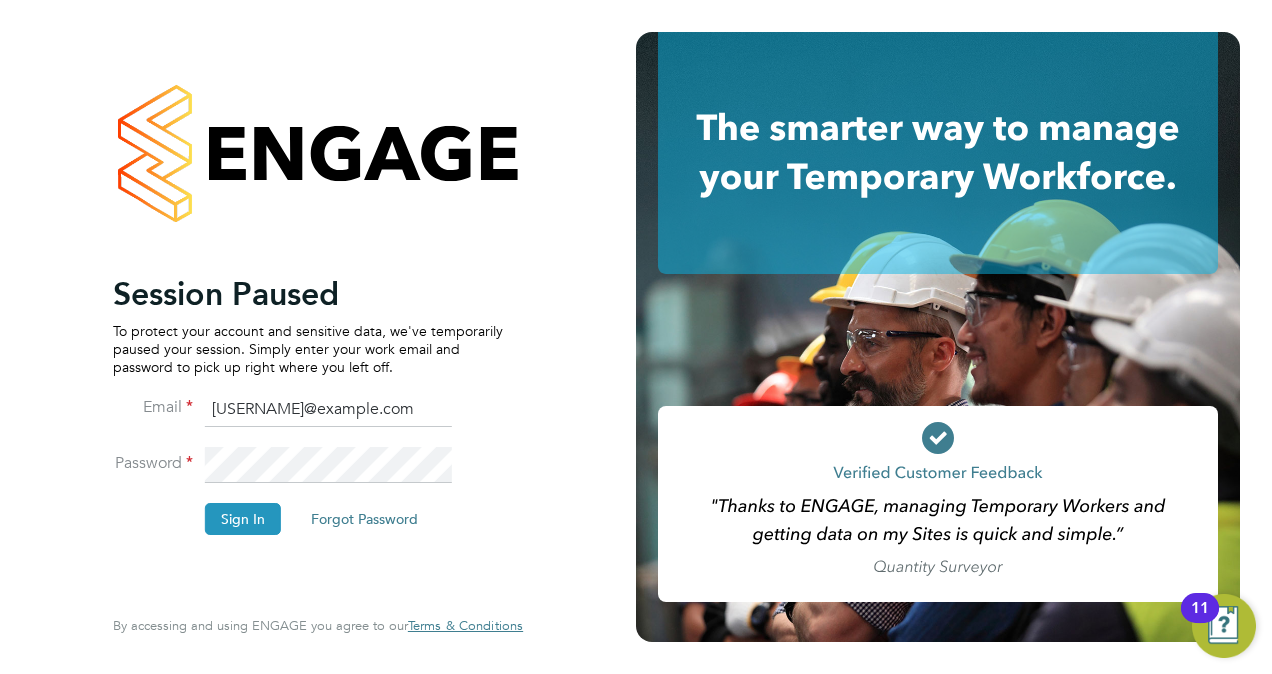 scroll, scrollTop: 0, scrollLeft: 0, axis: both 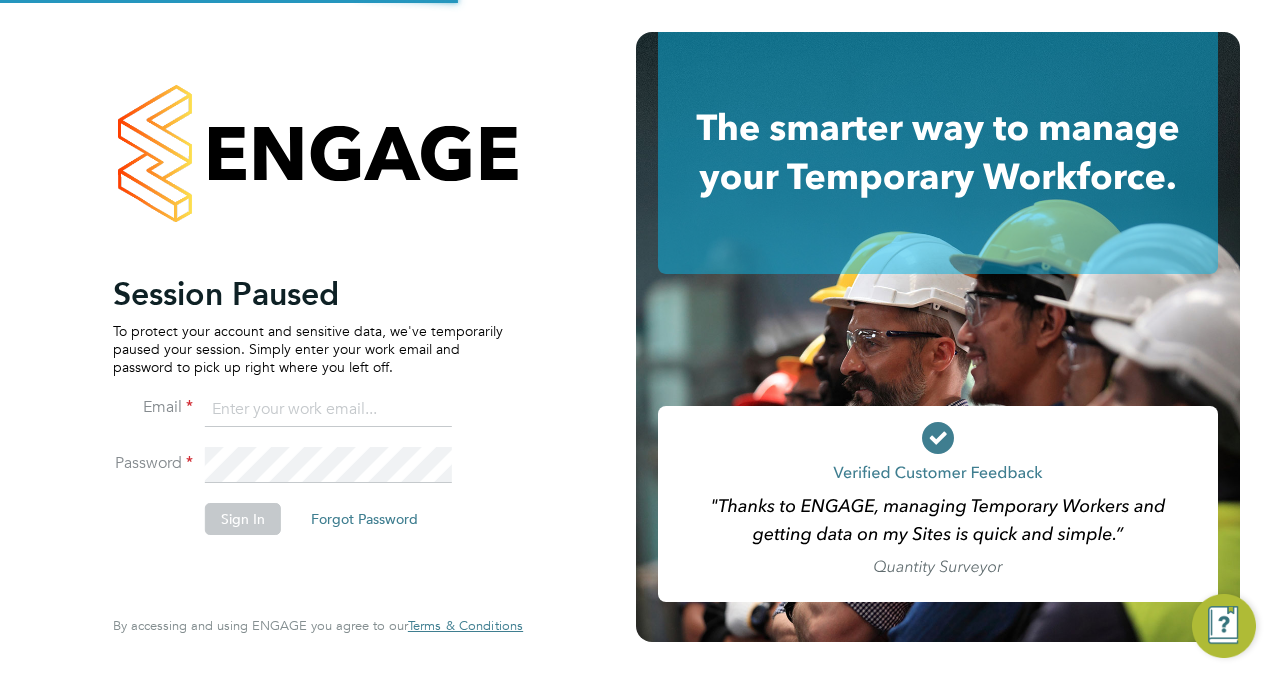 type on "[USERNAME]@example.com" 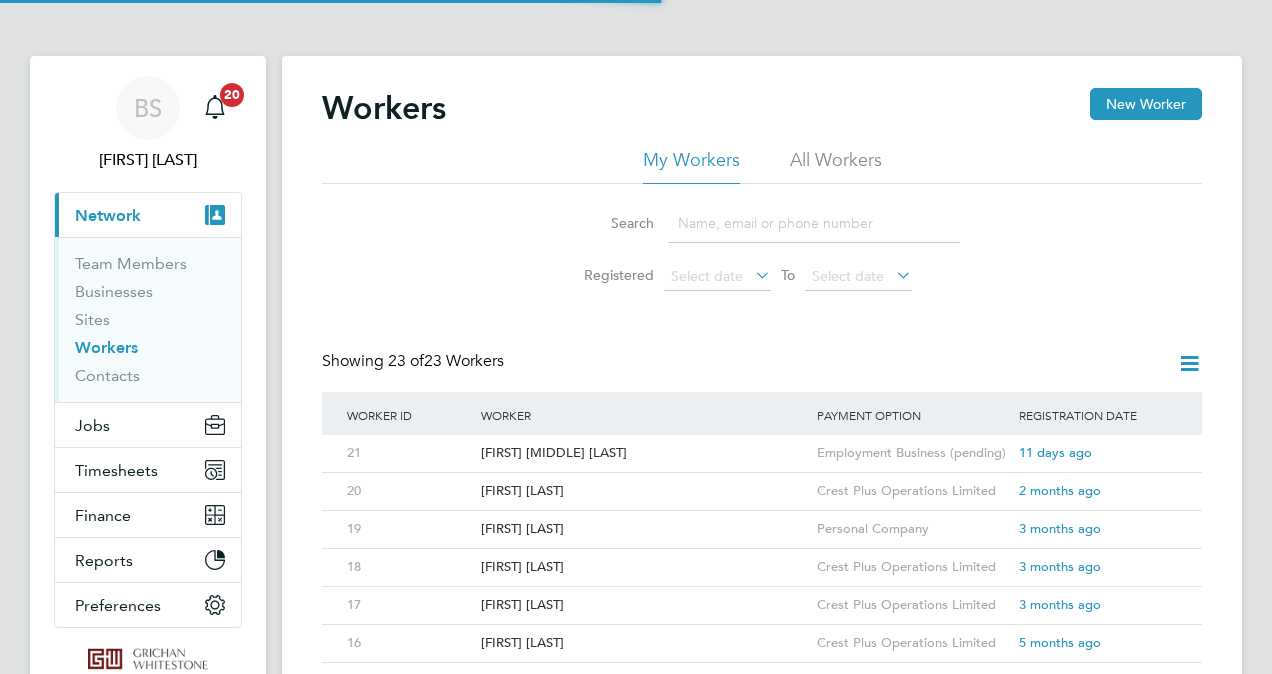 scroll, scrollTop: 0, scrollLeft: 0, axis: both 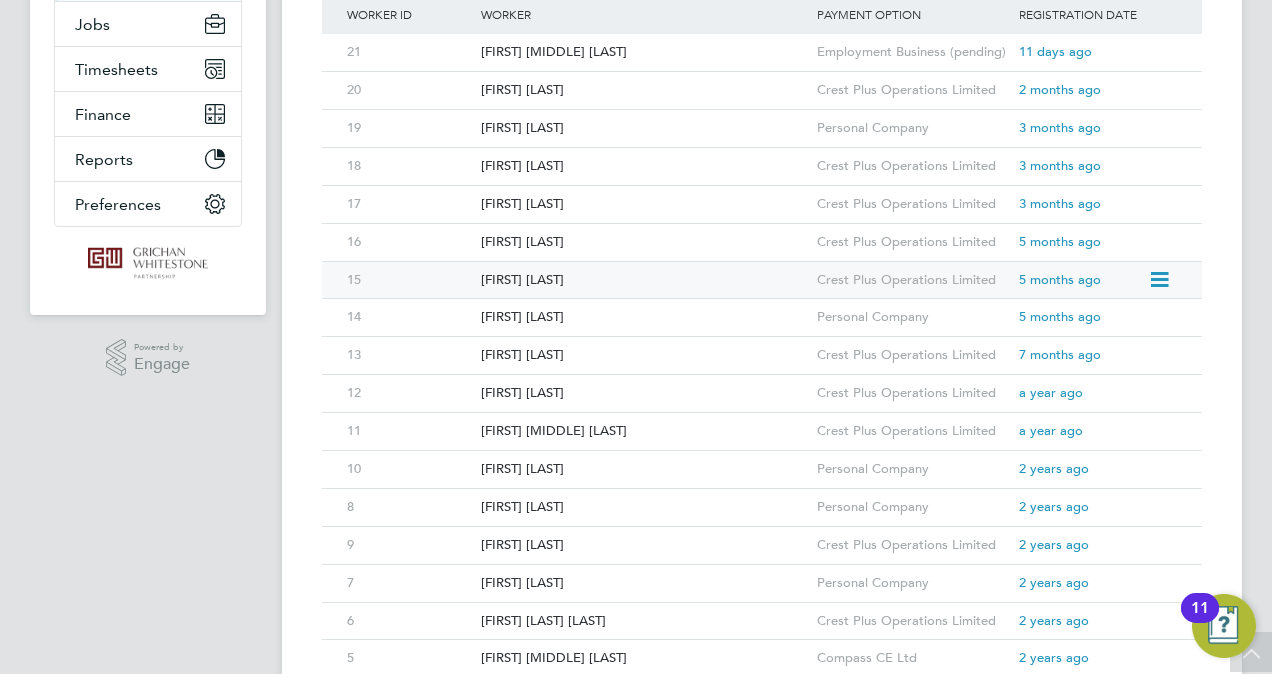 click on "Simon Redsull" 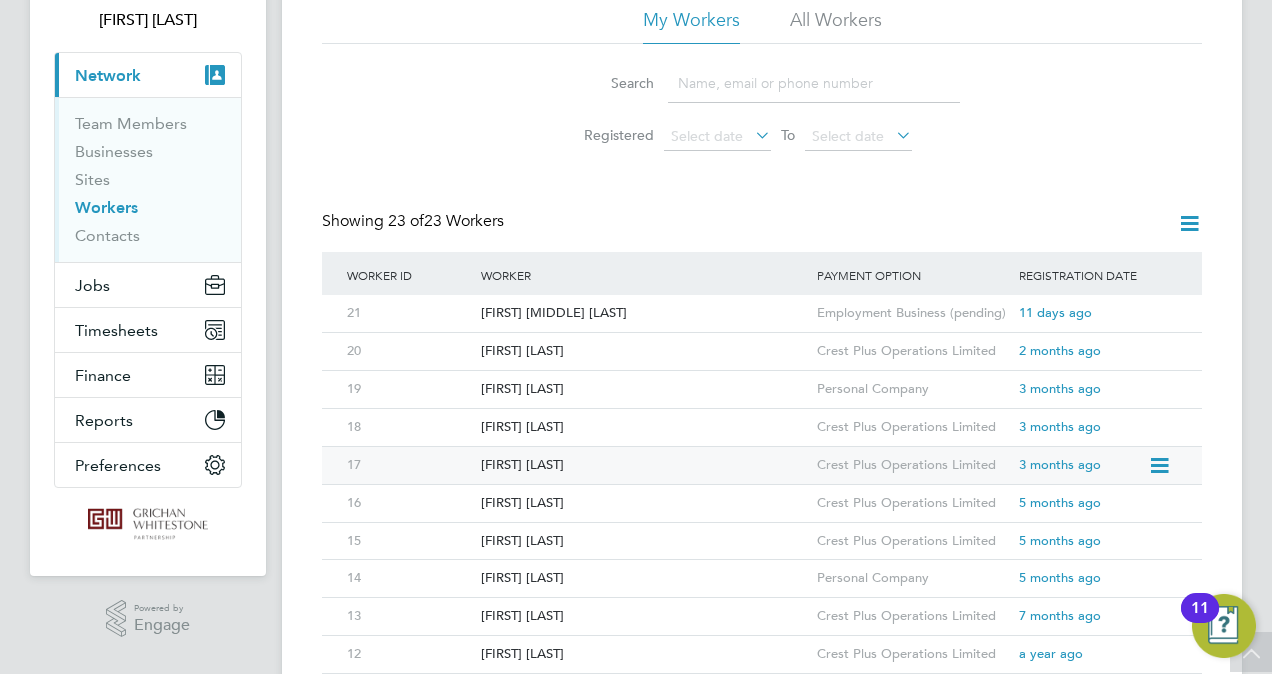 scroll, scrollTop: 0, scrollLeft: 0, axis: both 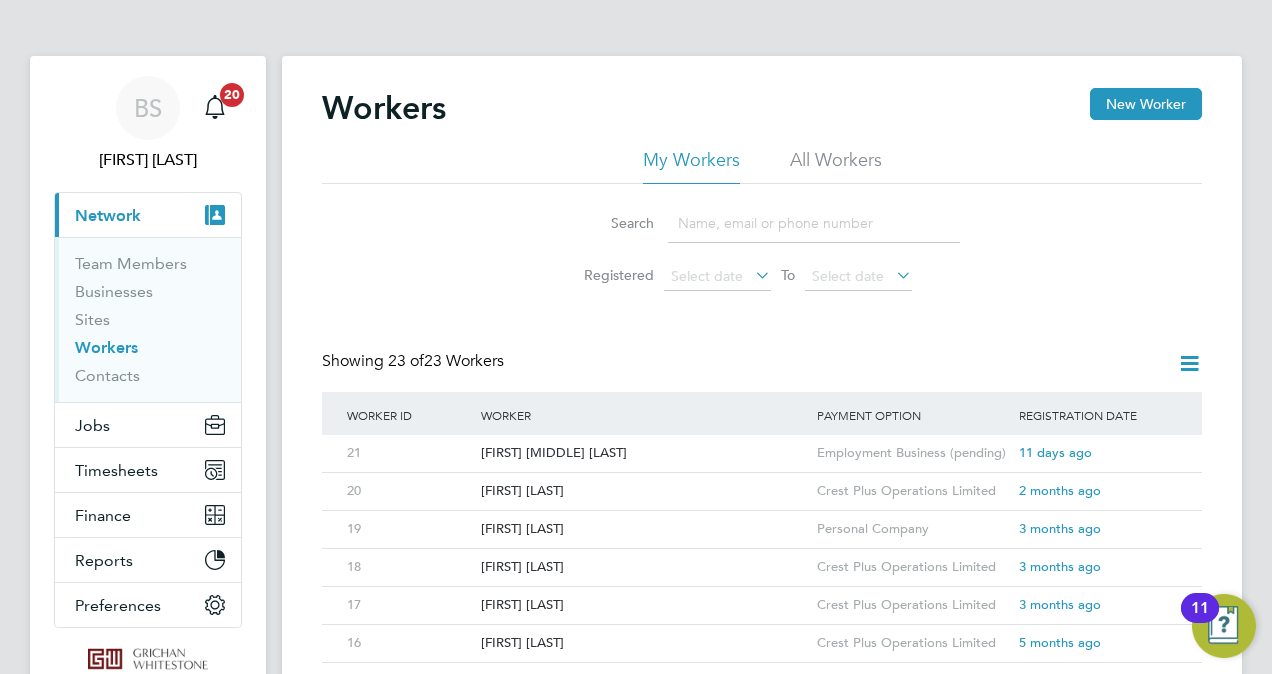 click on "BS   Brittany Seabrook   Notifications
20   Applications:   Current page:   Network
Team Members   Businesses   Sites   Workers   Contacts   Jobs
Positions   Vacancies   Placements   Timesheets
Timesheets   Expenses   Finance
Invoices & Credit Notes   Statements   Payments   Reports
Margin Report   Report Downloads   Preferences
My Business   Doc. Requirements   VMS Configurations   Notifications   Activity Logs
.st0{fill:#C0C1C2;}
Powered by Engage Workers New Worker My Workers All Workers Search   Registered
Select date
To
Select date
Showing   23 of  23 Workers   Worker ID Worker Payment Option Registration Date 21 Thomas Neil Spotswood Employment Business (pending) 11 days ago 20 Alan Sawyer 2 months ago 19 8" at bounding box center (636, 689) 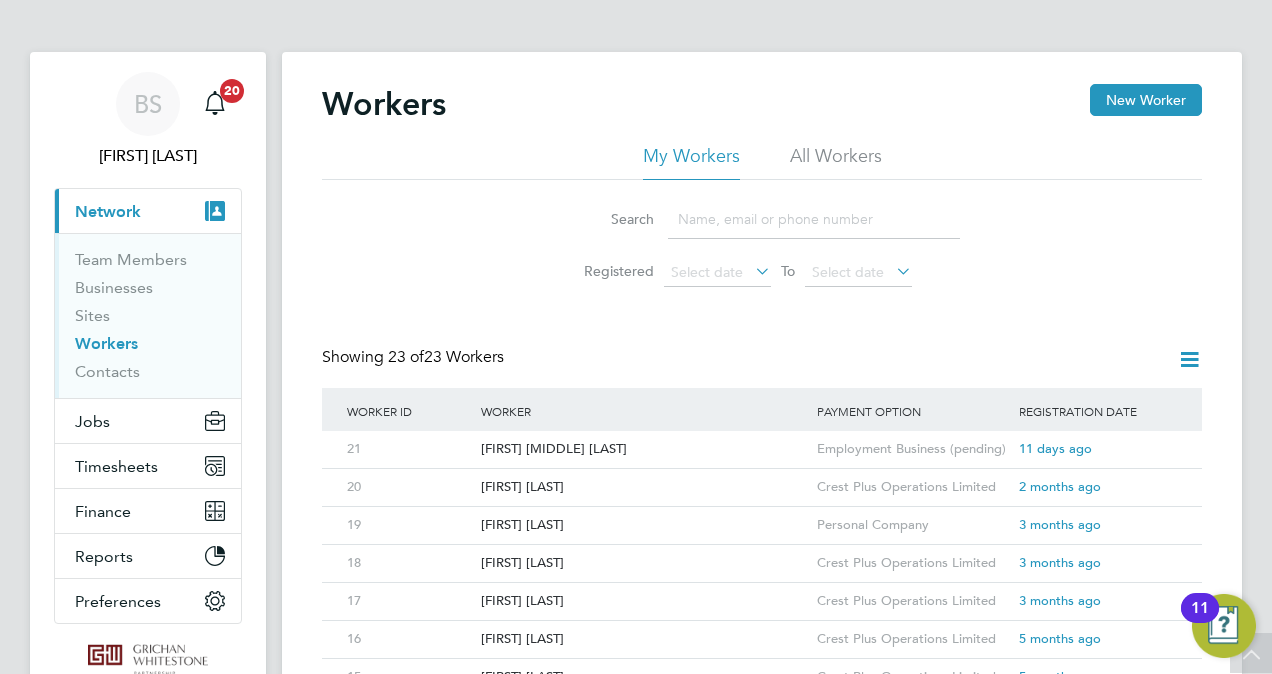 scroll, scrollTop: 0, scrollLeft: 0, axis: both 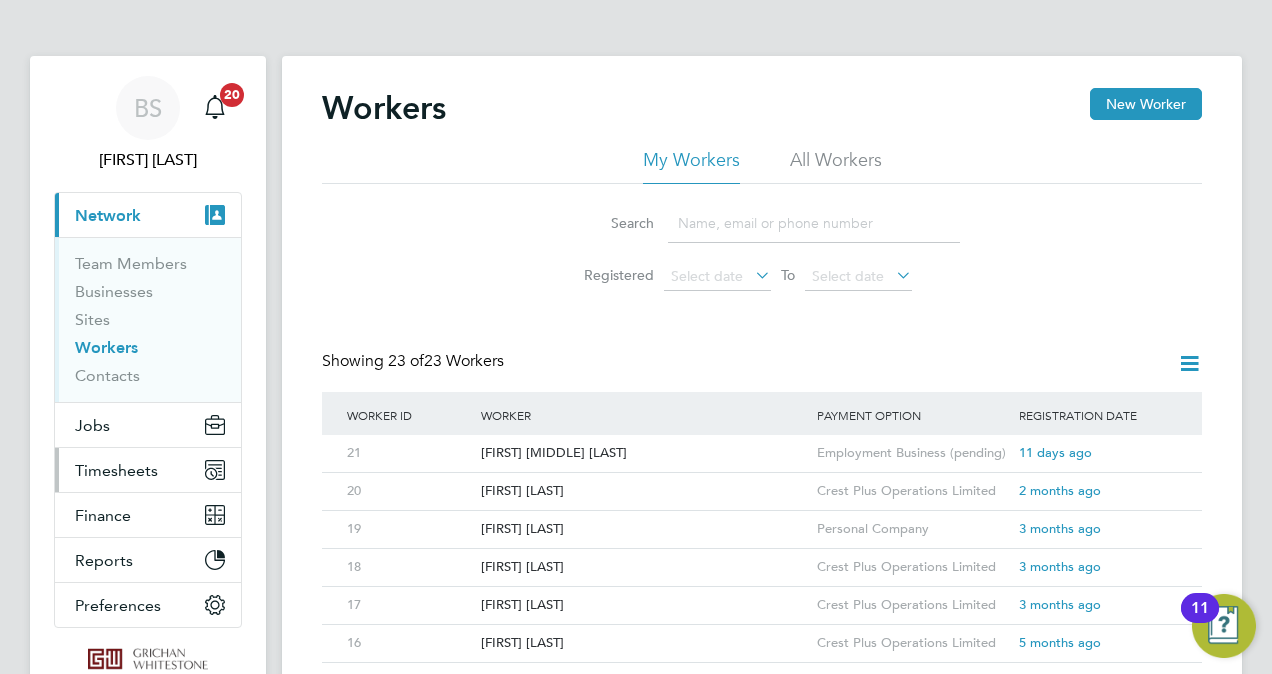 click on "Timesheets" at bounding box center [116, 470] 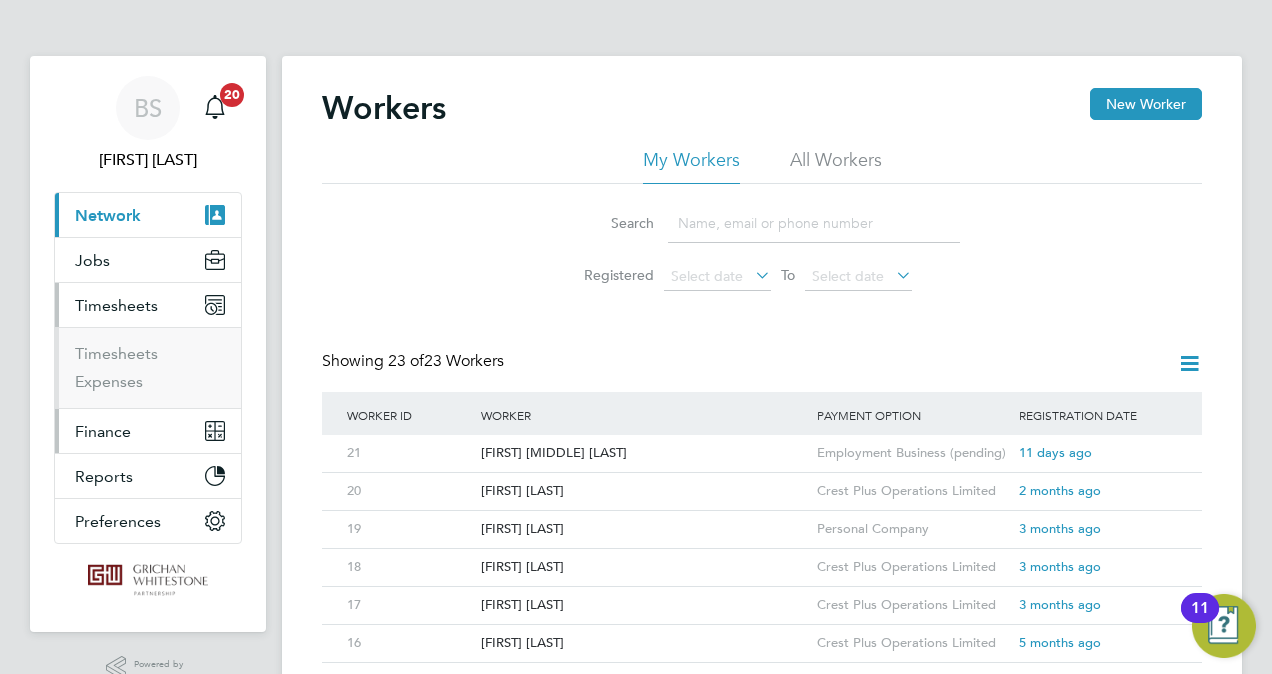 click on "Finance" at bounding box center [103, 431] 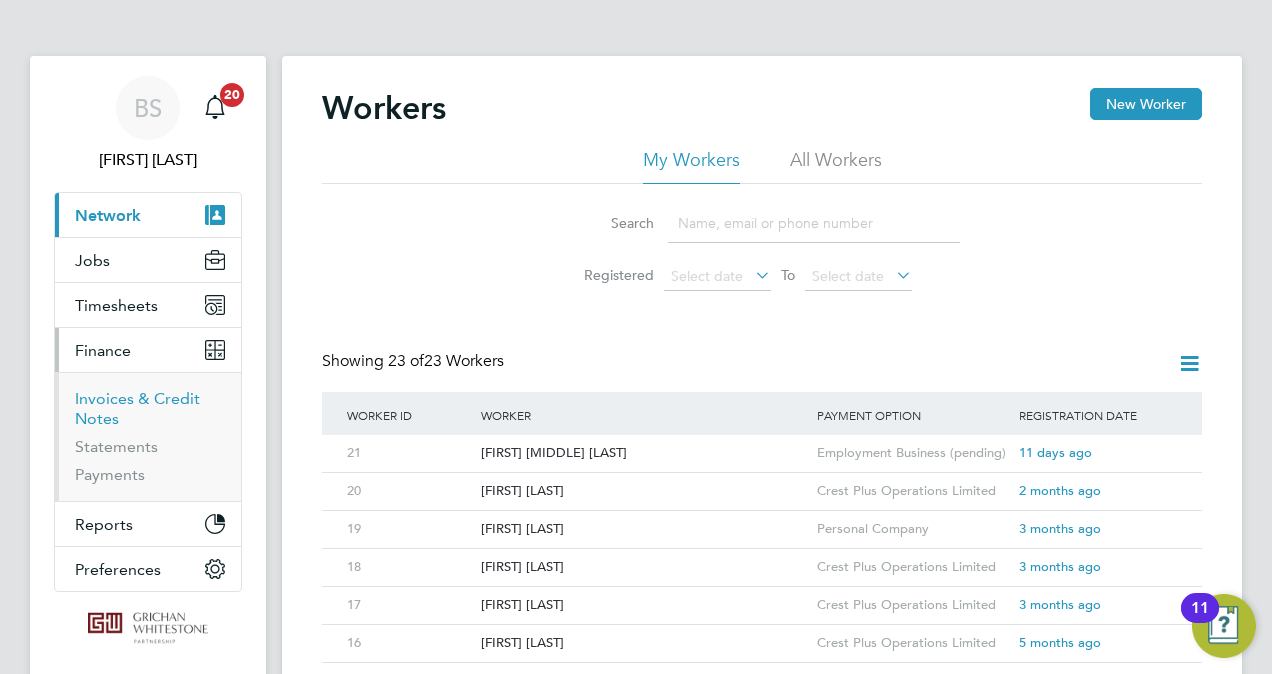 click on "Invoices & Credit Notes" at bounding box center [137, 408] 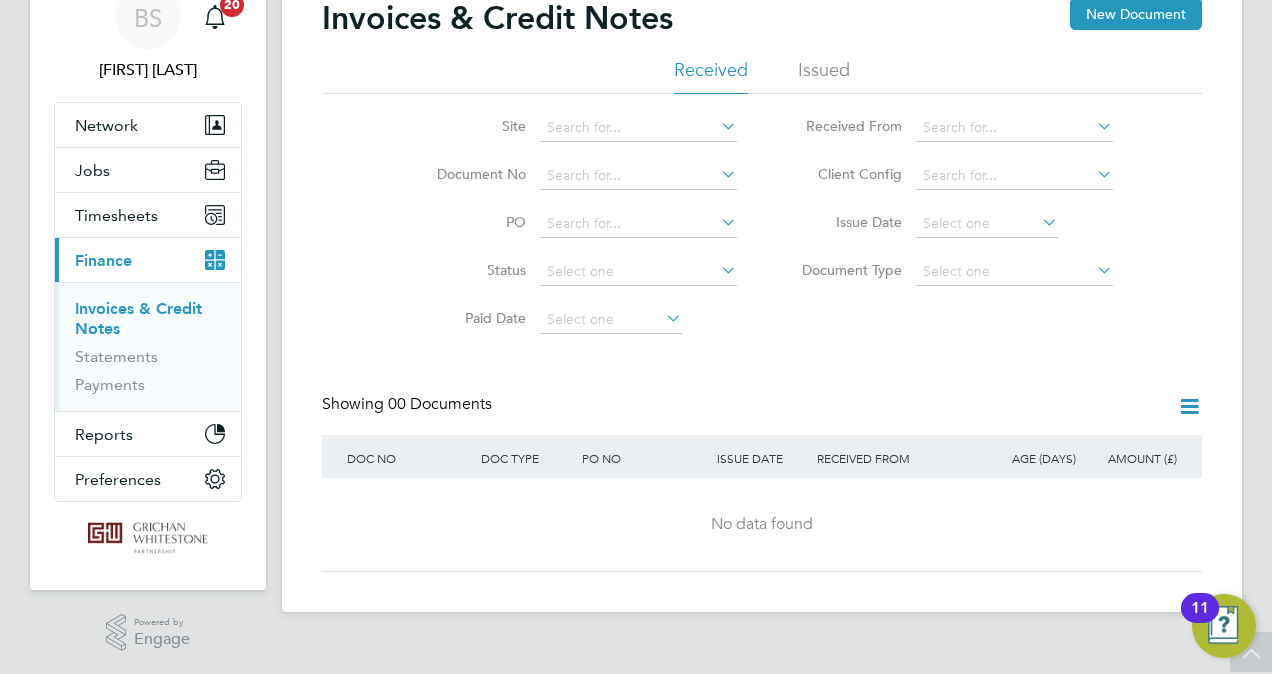 scroll, scrollTop: 0, scrollLeft: 0, axis: both 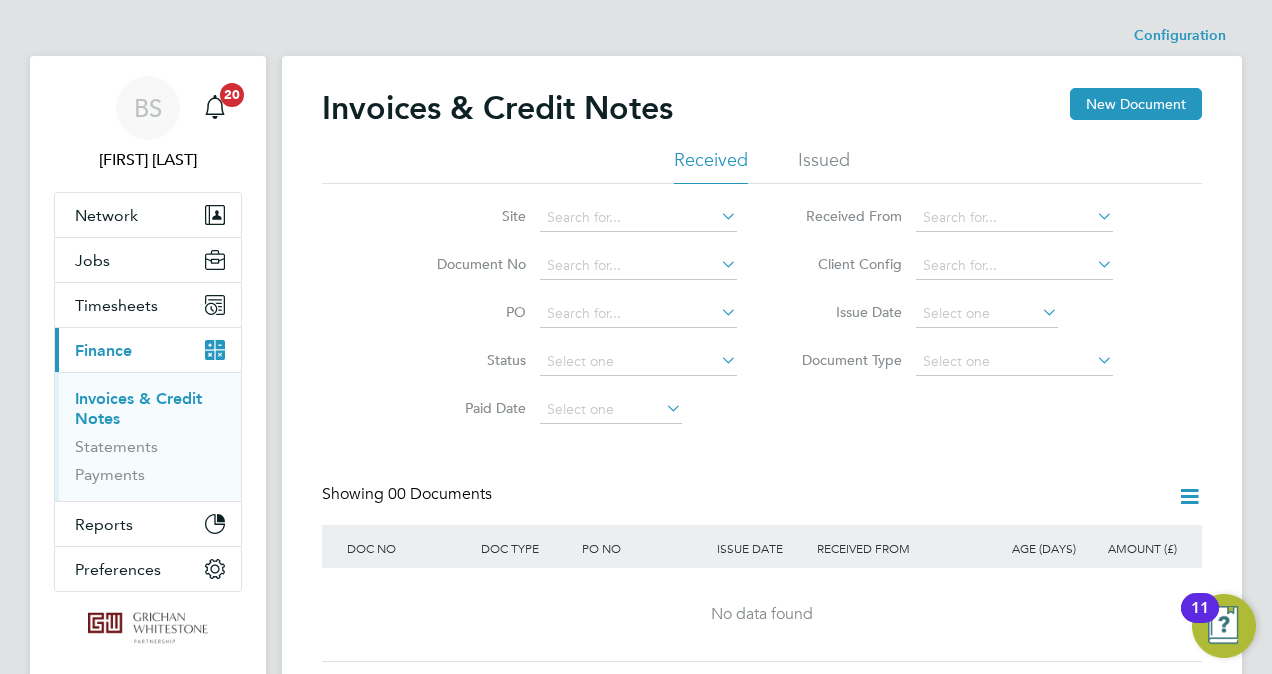 click on "Issued" 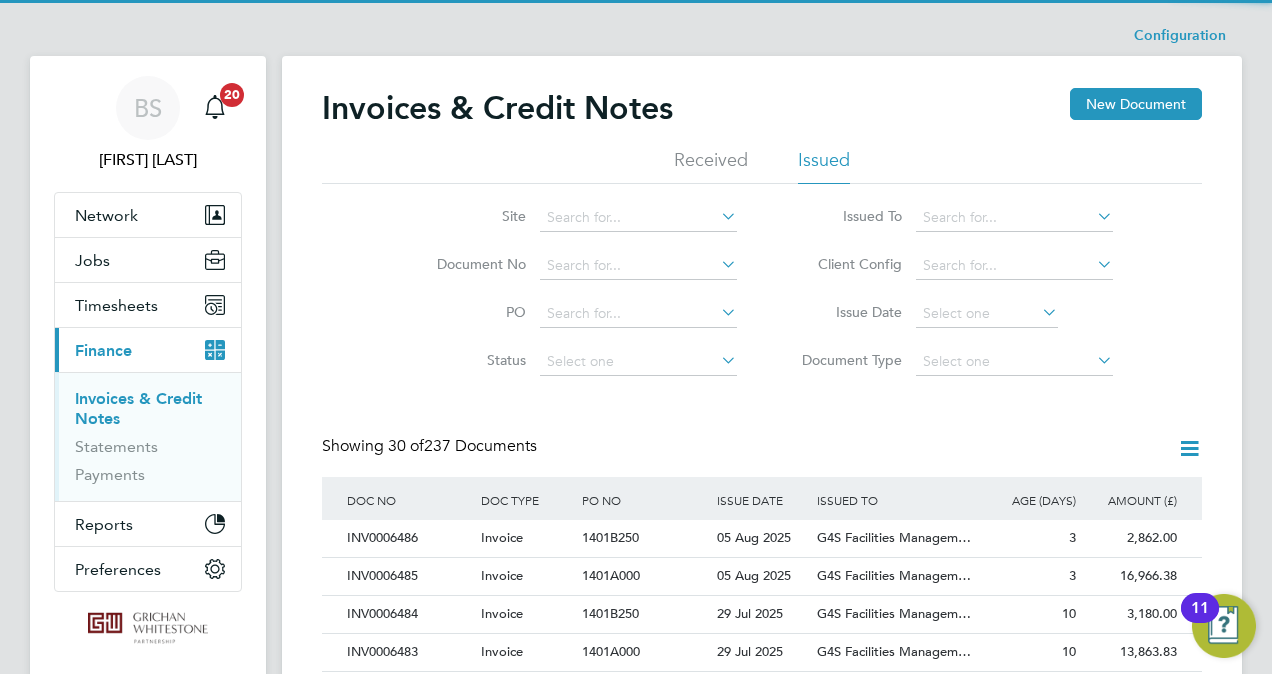 scroll, scrollTop: 10, scrollLeft: 9, axis: both 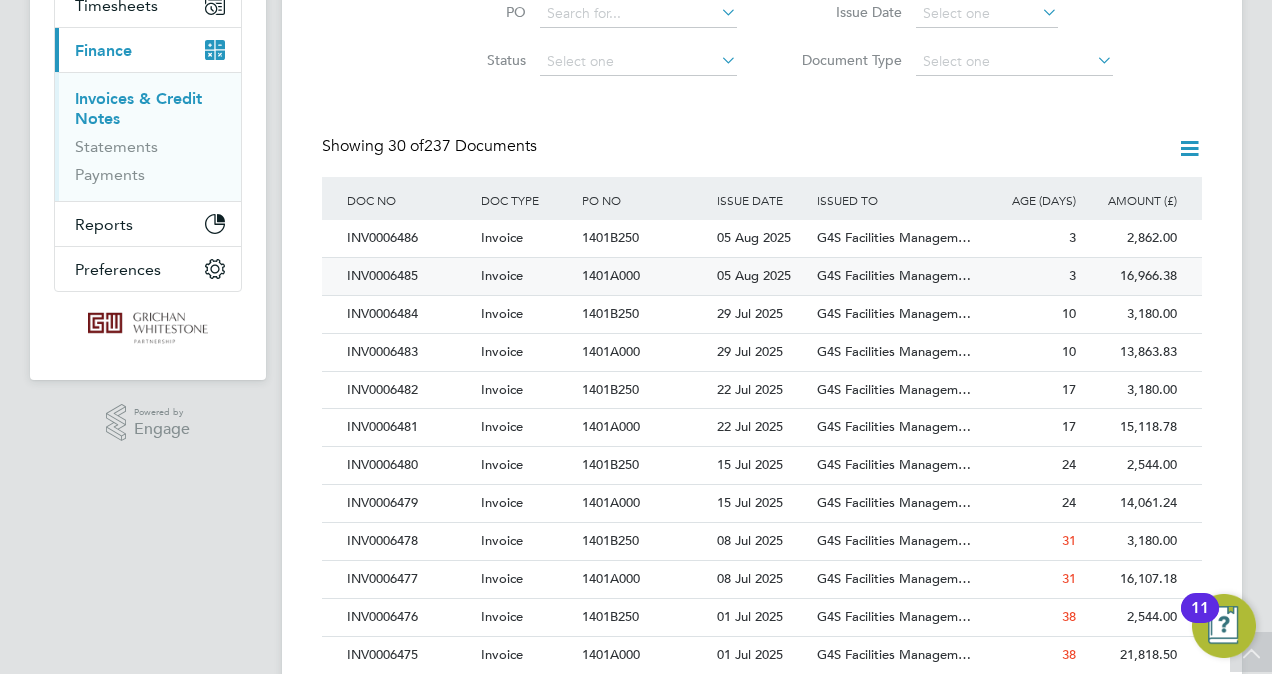 click on "INV0006485" 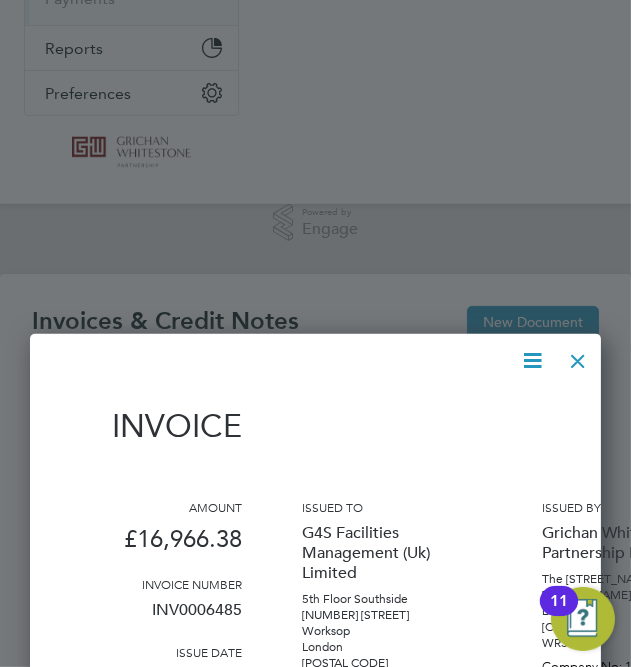 click 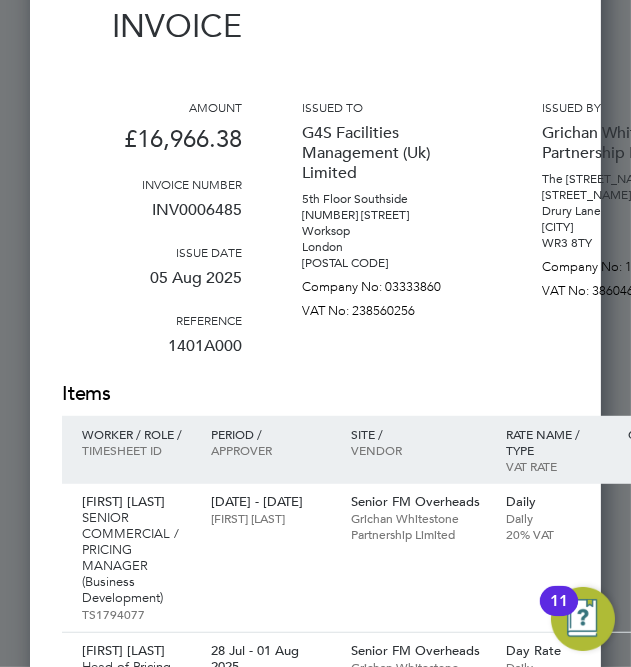 drag, startPoint x: 305, startPoint y: 275, endPoint x: 252, endPoint y: 209, distance: 84.646324 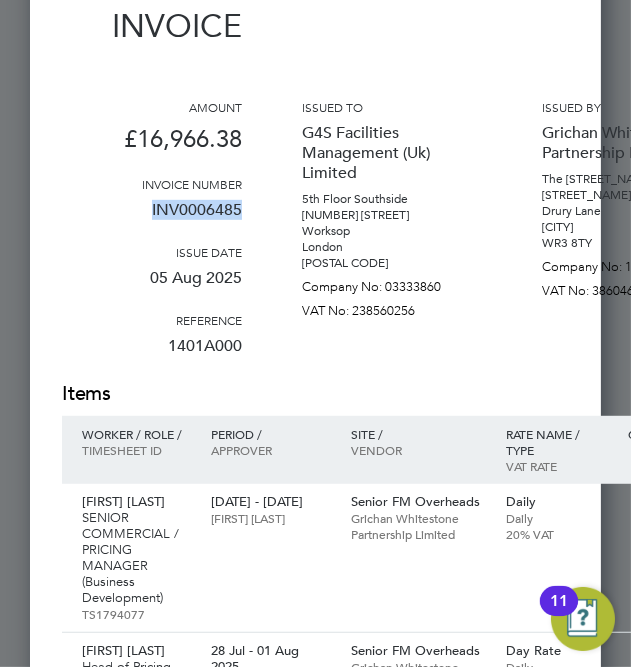 drag, startPoint x: 247, startPoint y: 201, endPoint x: 146, endPoint y: 213, distance: 101.71037 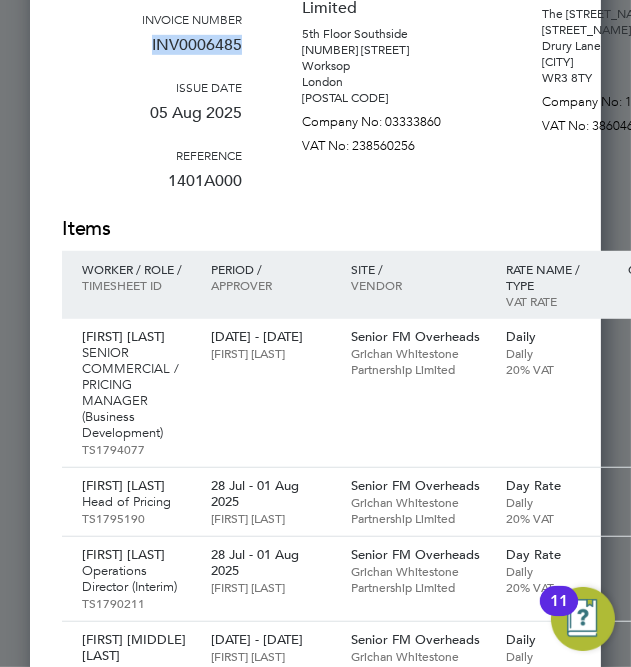 scroll, scrollTop: 1000, scrollLeft: 0, axis: vertical 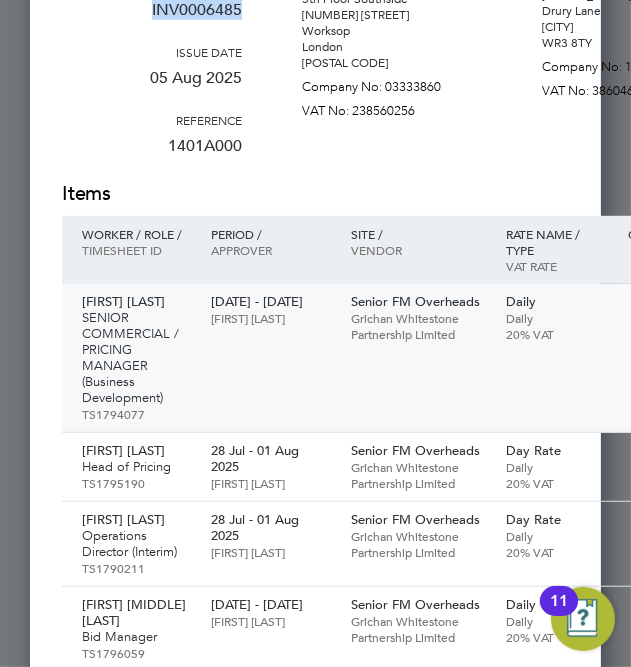click on "SENIOR COMMERCIAL / PRICING MANAGER (Business Development)" at bounding box center [136, 358] 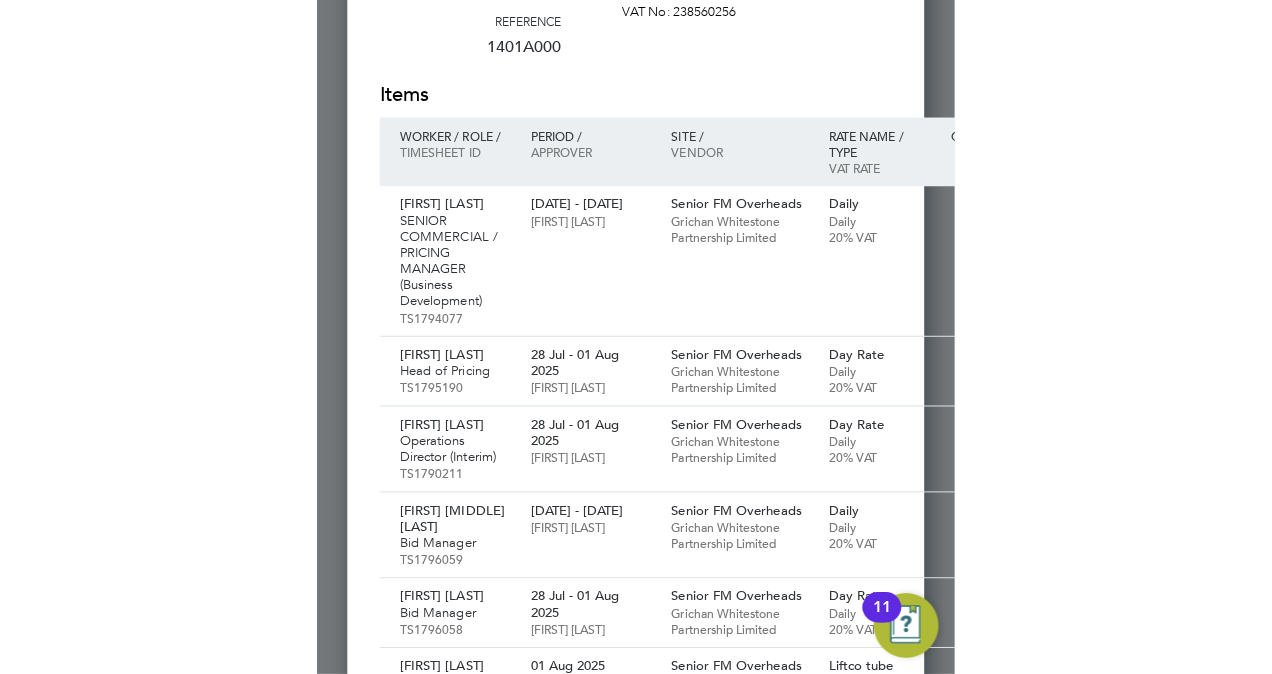 scroll, scrollTop: 800, scrollLeft: 0, axis: vertical 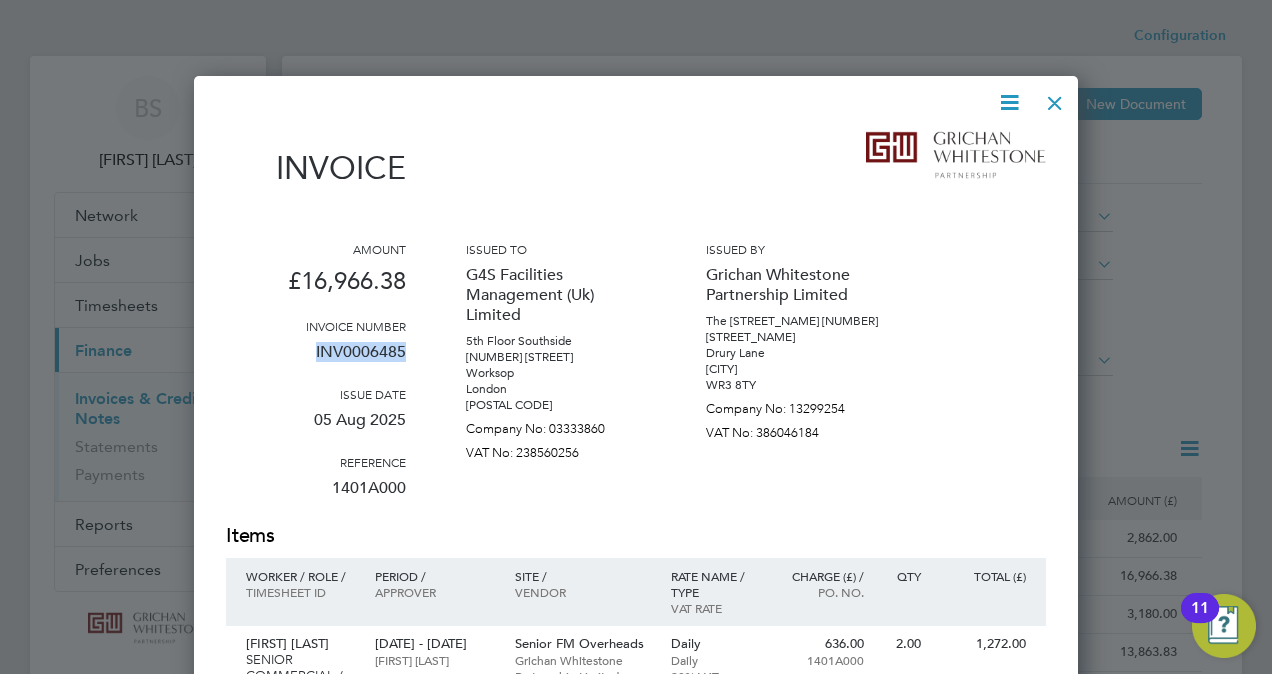 click at bounding box center [1055, 98] 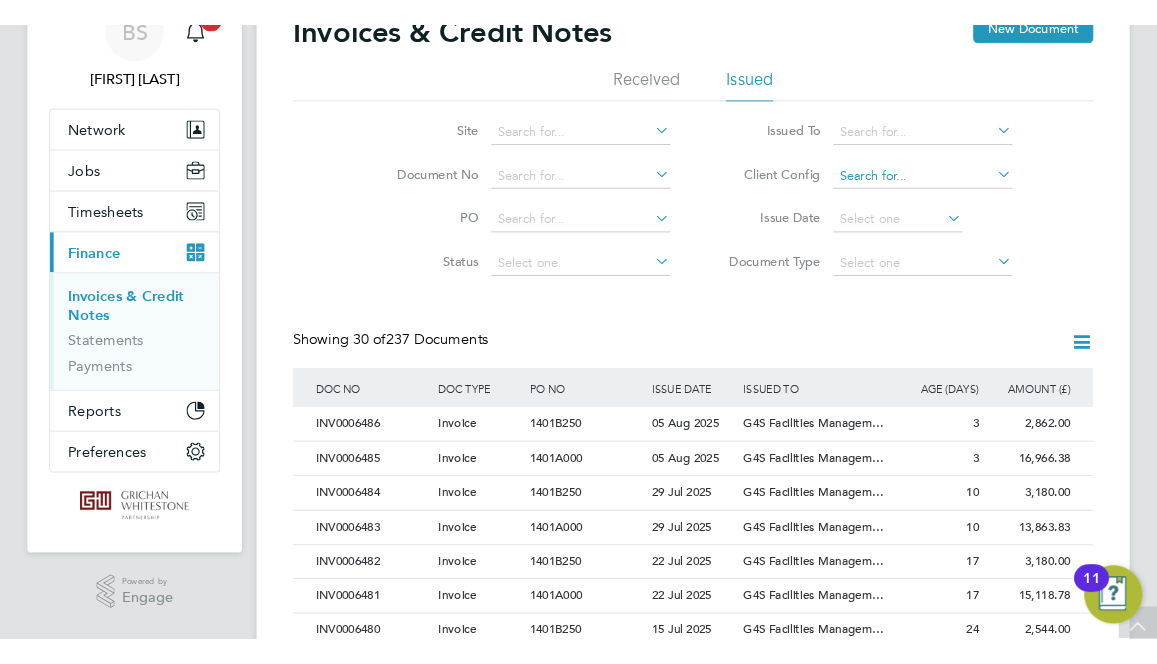scroll, scrollTop: 0, scrollLeft: 0, axis: both 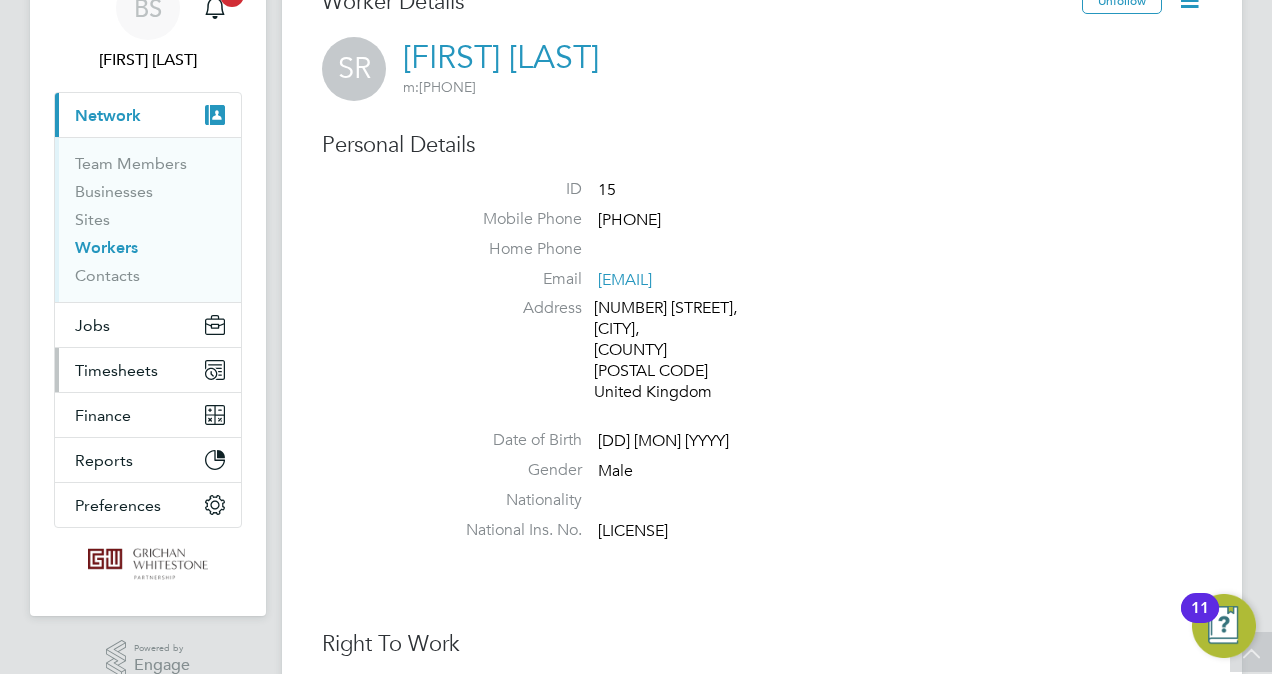 click on "Timesheets" at bounding box center (116, 370) 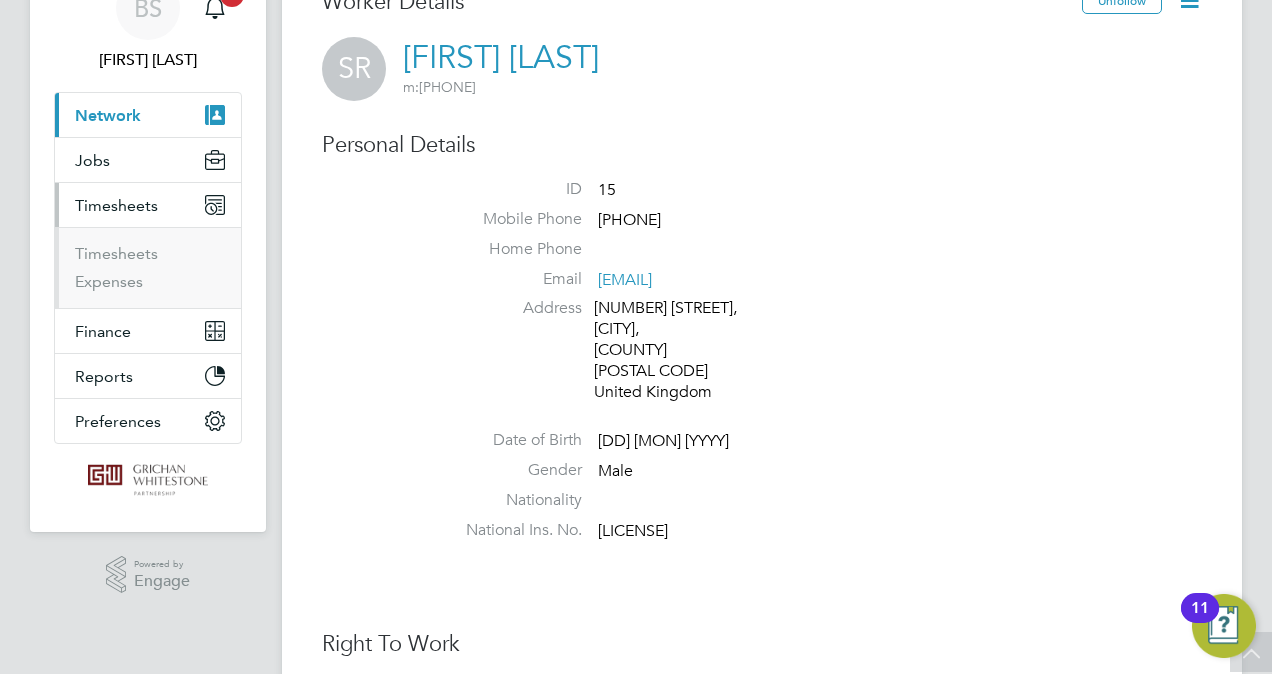 click on "Timesheets" at bounding box center (116, 205) 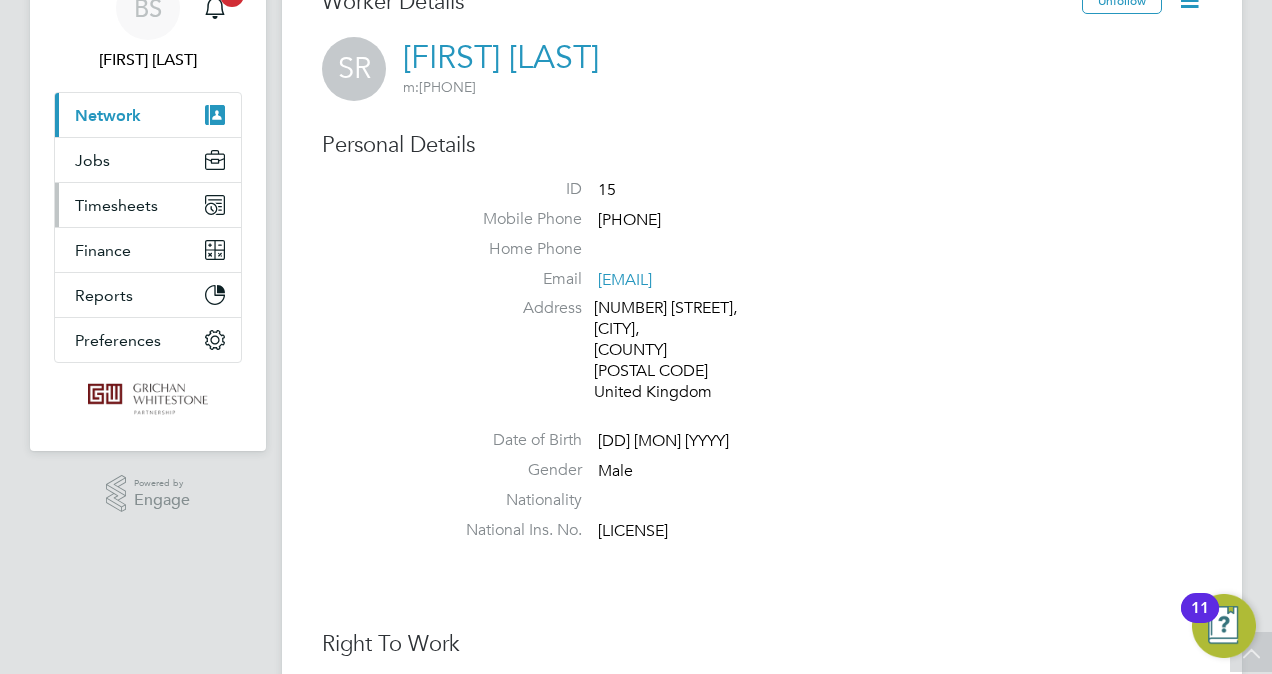click on "Timesheets" at bounding box center (116, 205) 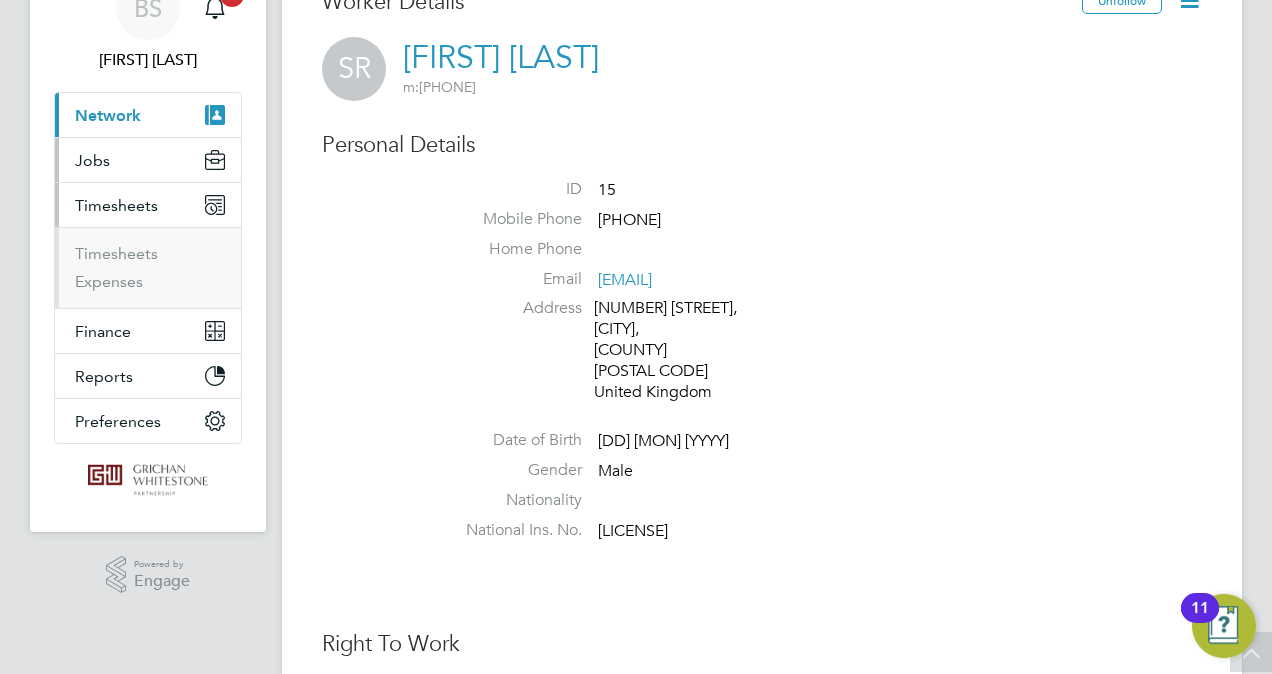 click on "Jobs" at bounding box center (148, 160) 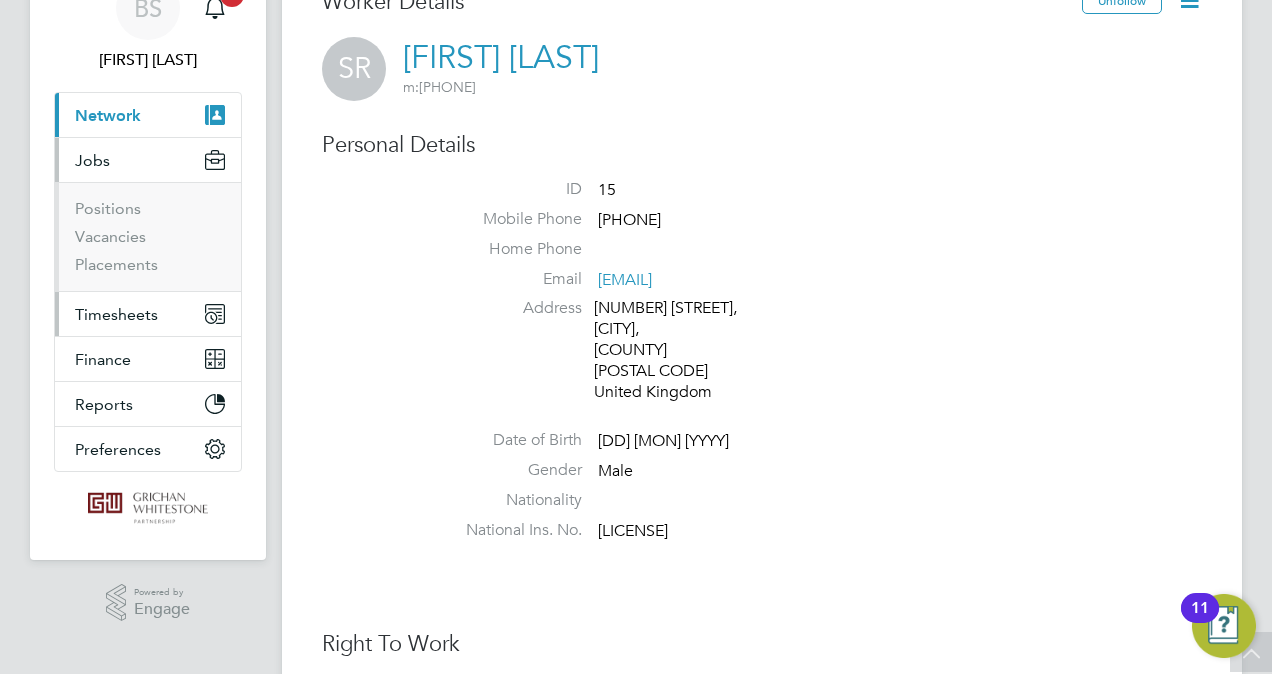 click on "Timesheets" at bounding box center (116, 314) 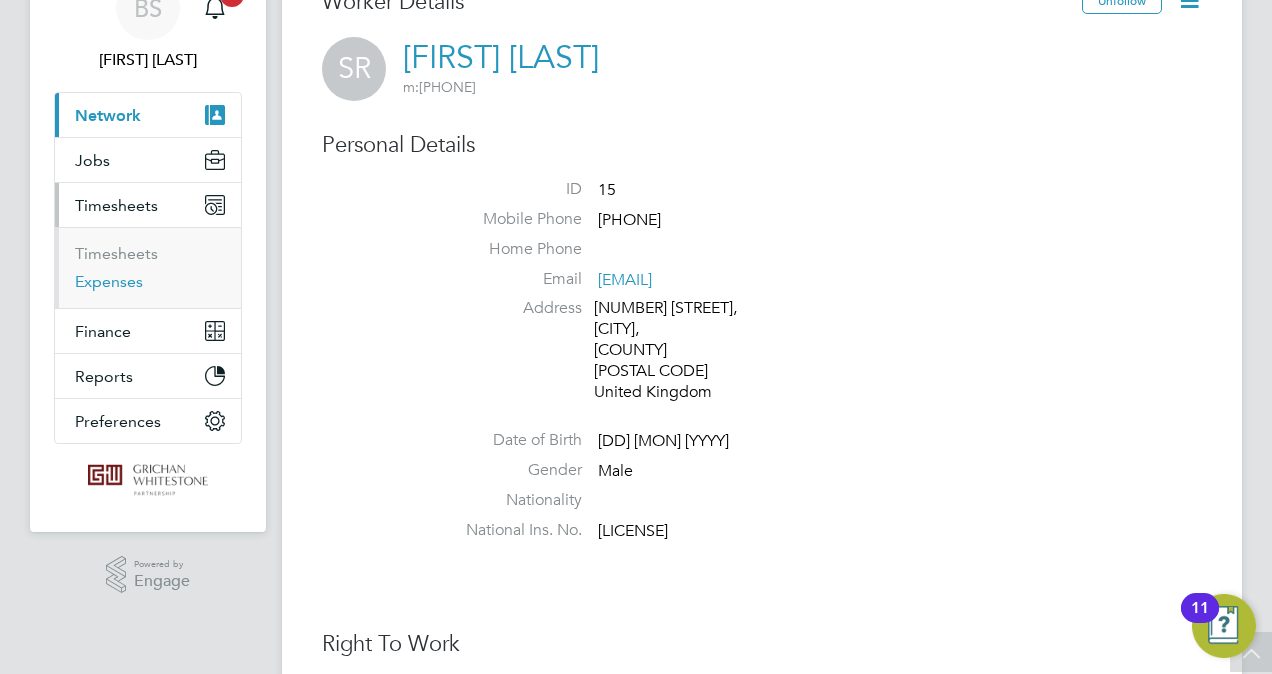 click on "Expenses" at bounding box center [109, 281] 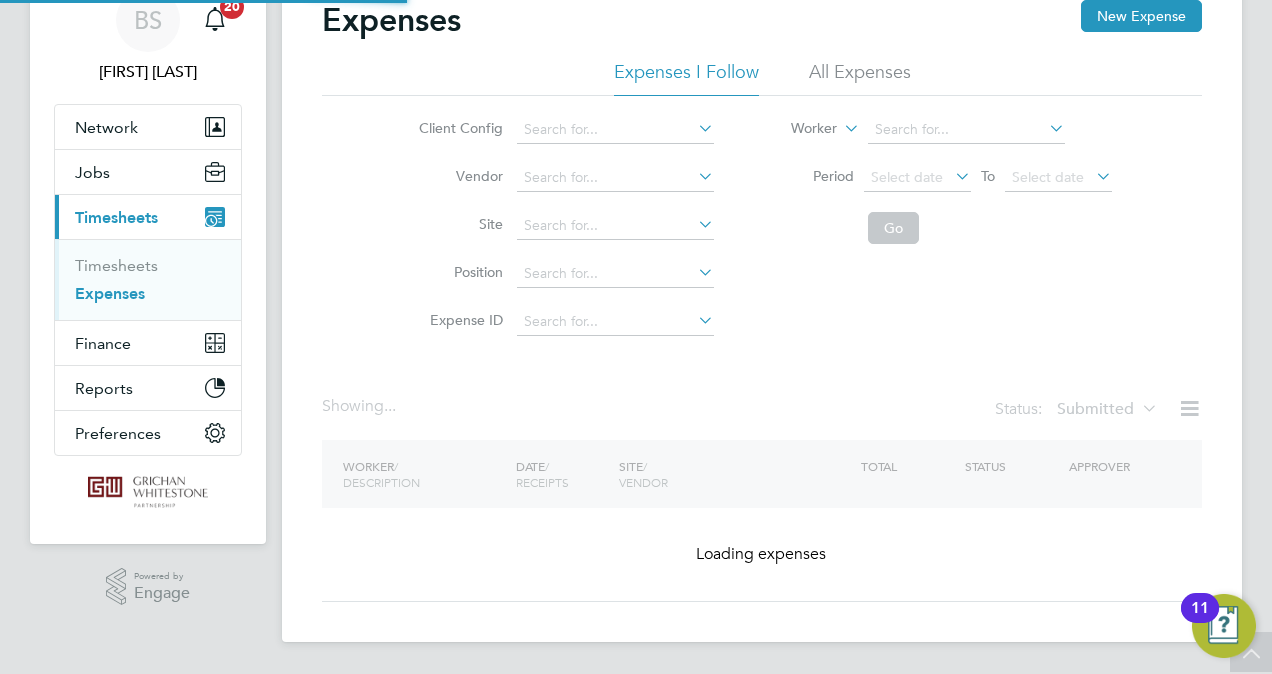 scroll, scrollTop: 0, scrollLeft: 0, axis: both 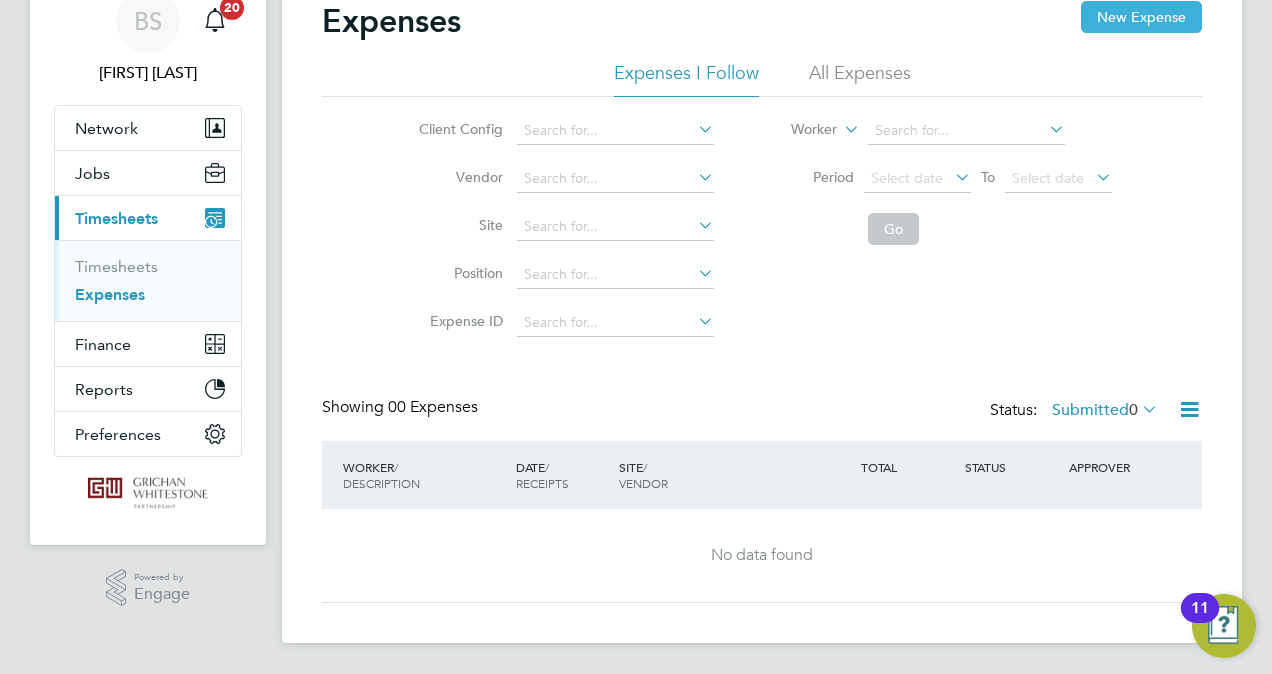 click on "New Expense" 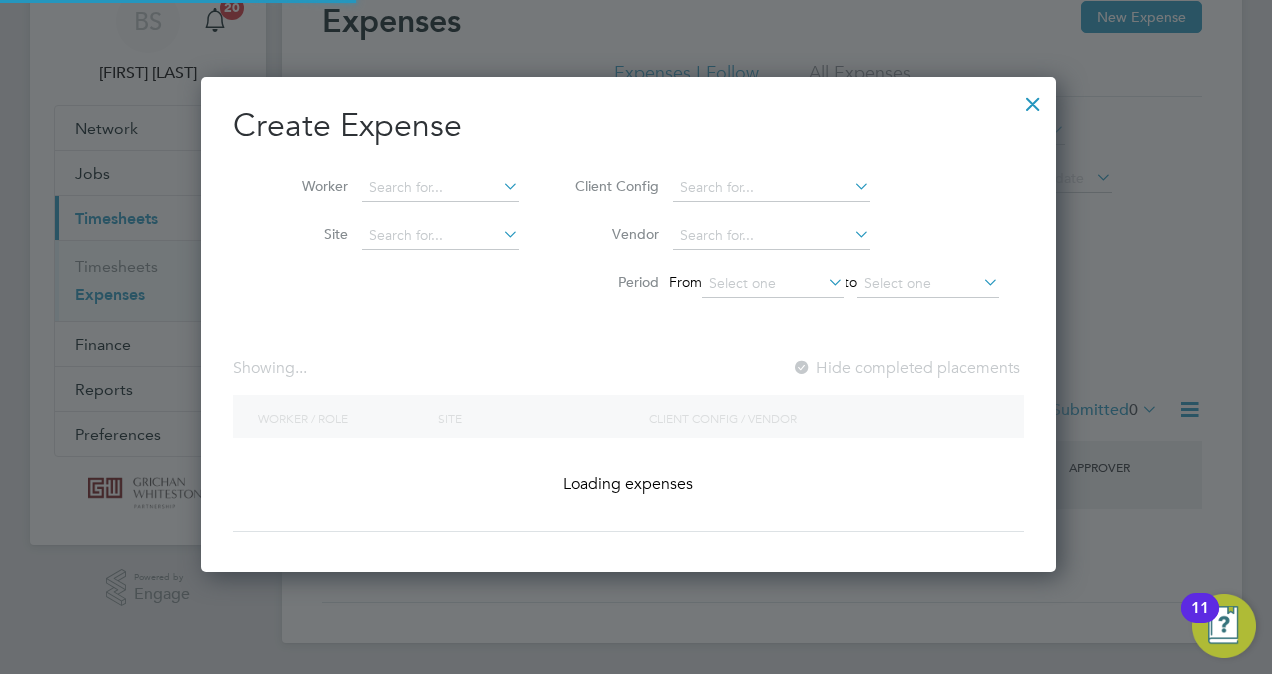 scroll, scrollTop: 10, scrollLeft: 10, axis: both 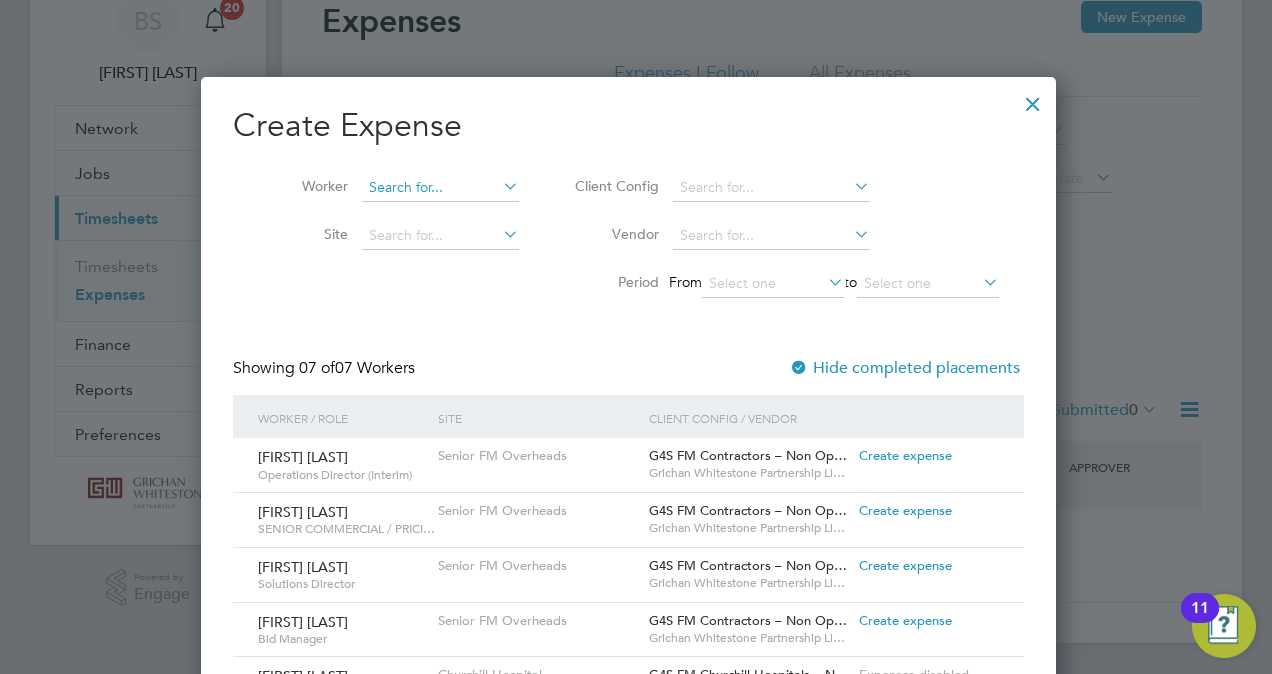 click at bounding box center [440, 188] 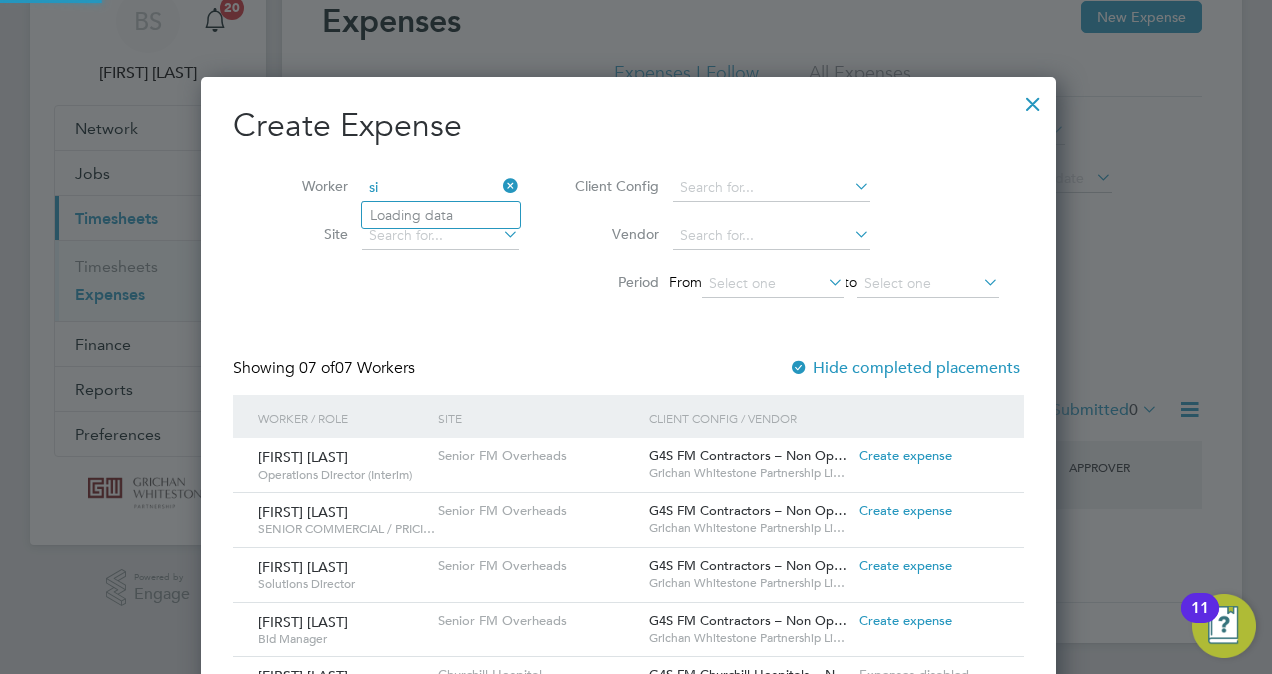 type on "s" 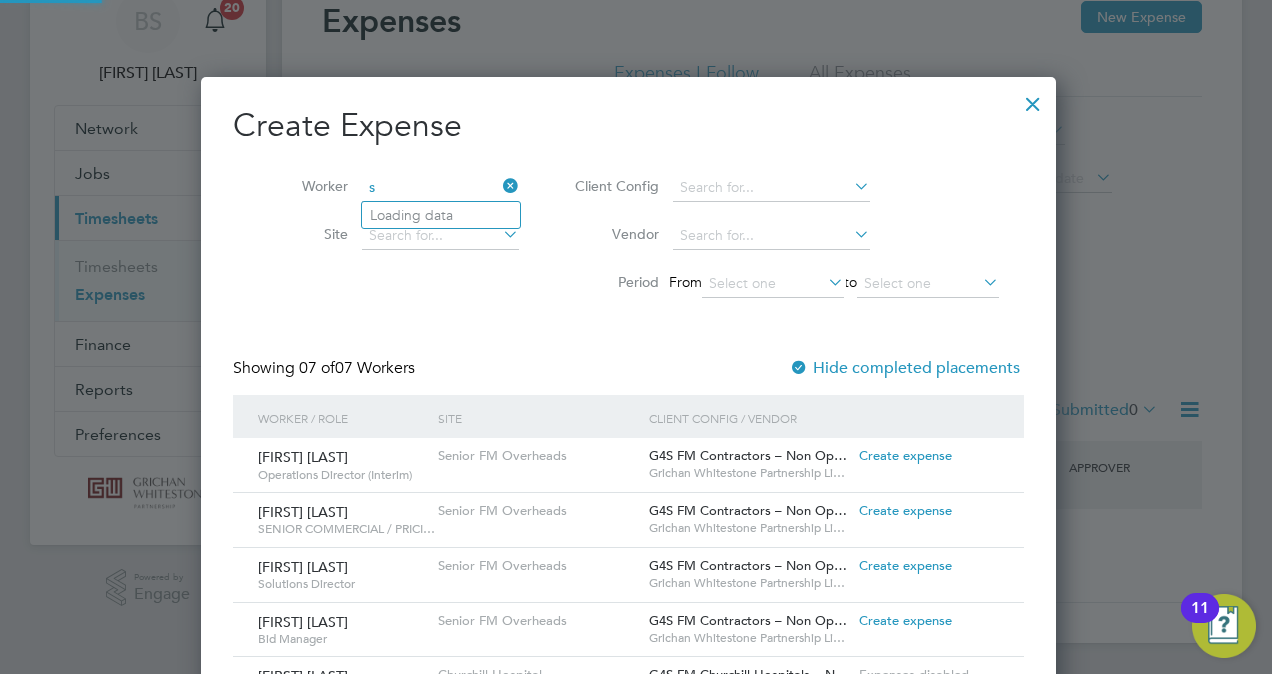 type 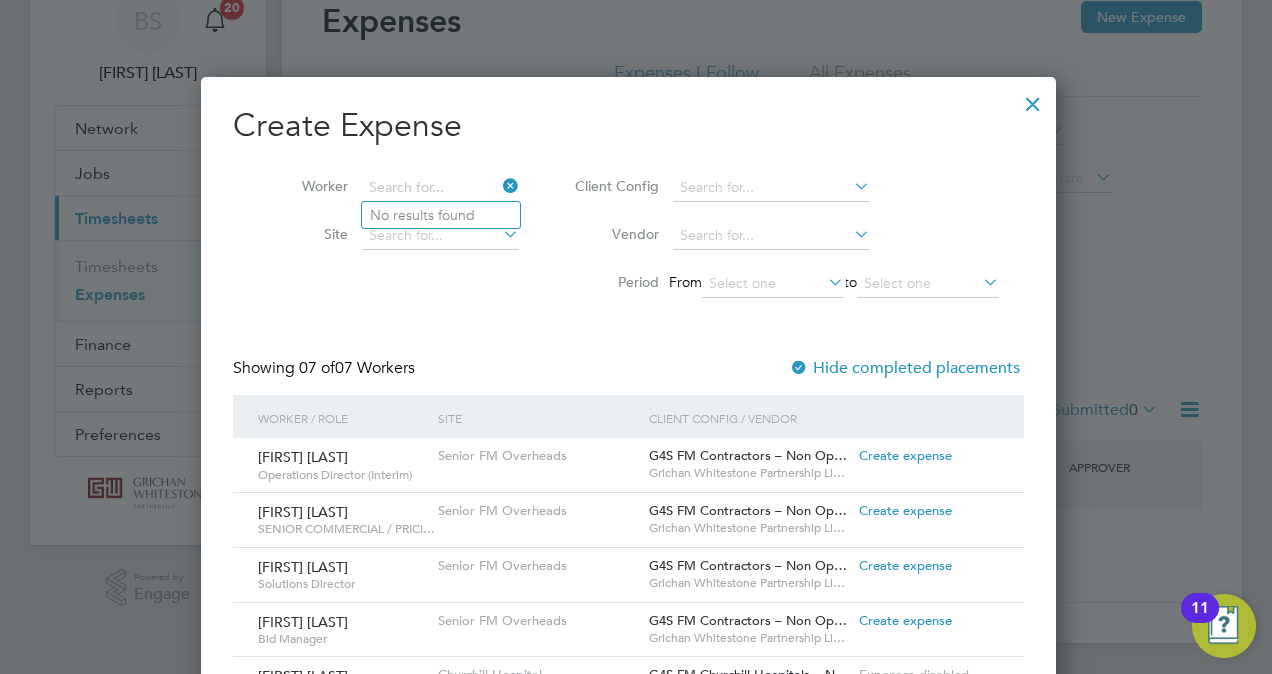 click at bounding box center [1033, 99] 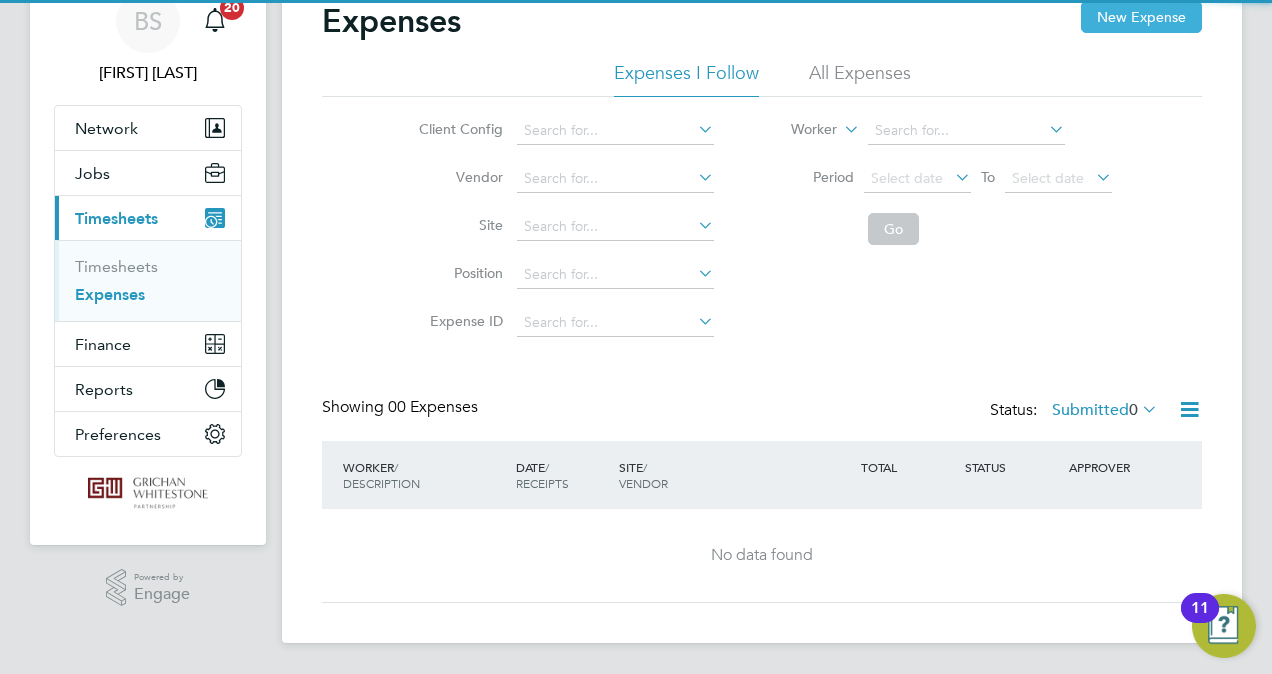 click on "New Expense" 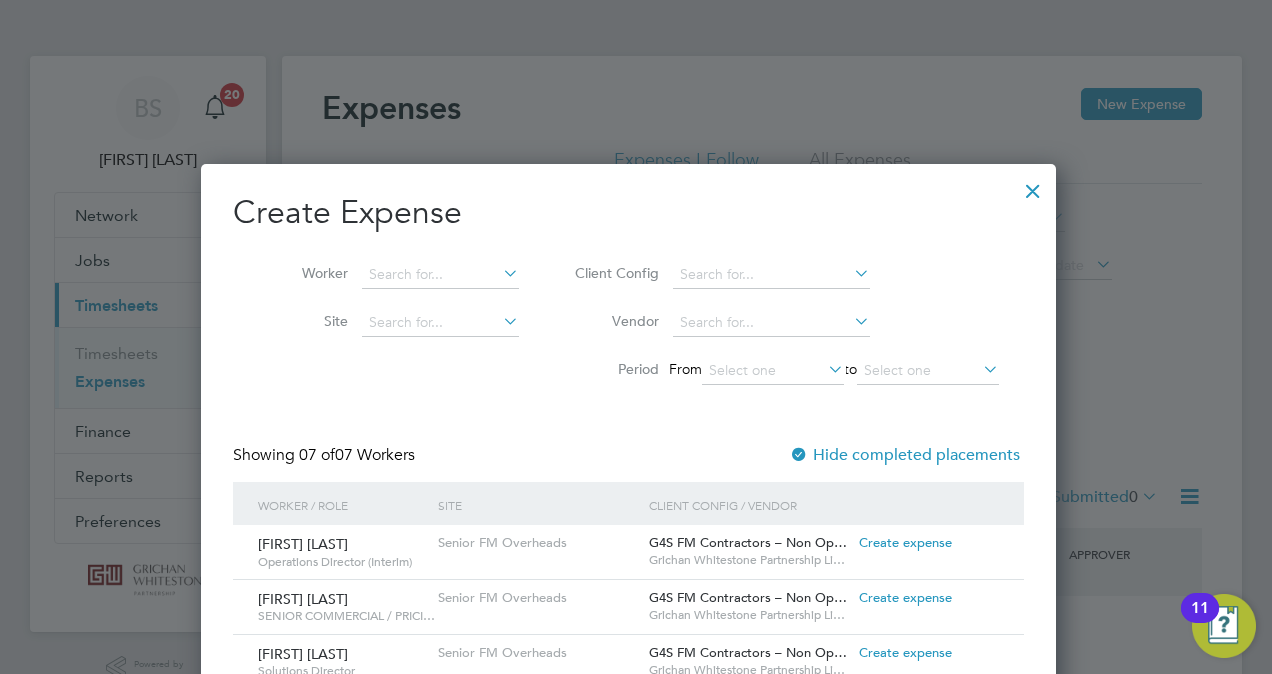 click at bounding box center (1033, 186) 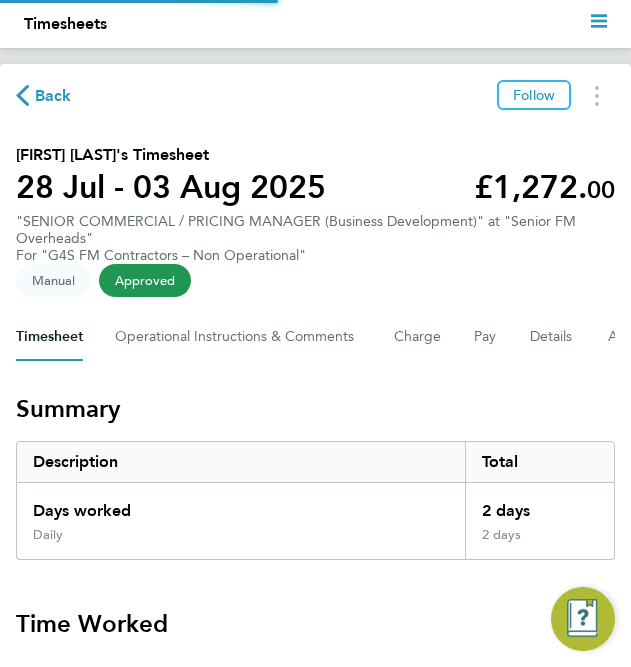 scroll, scrollTop: 0, scrollLeft: 0, axis: both 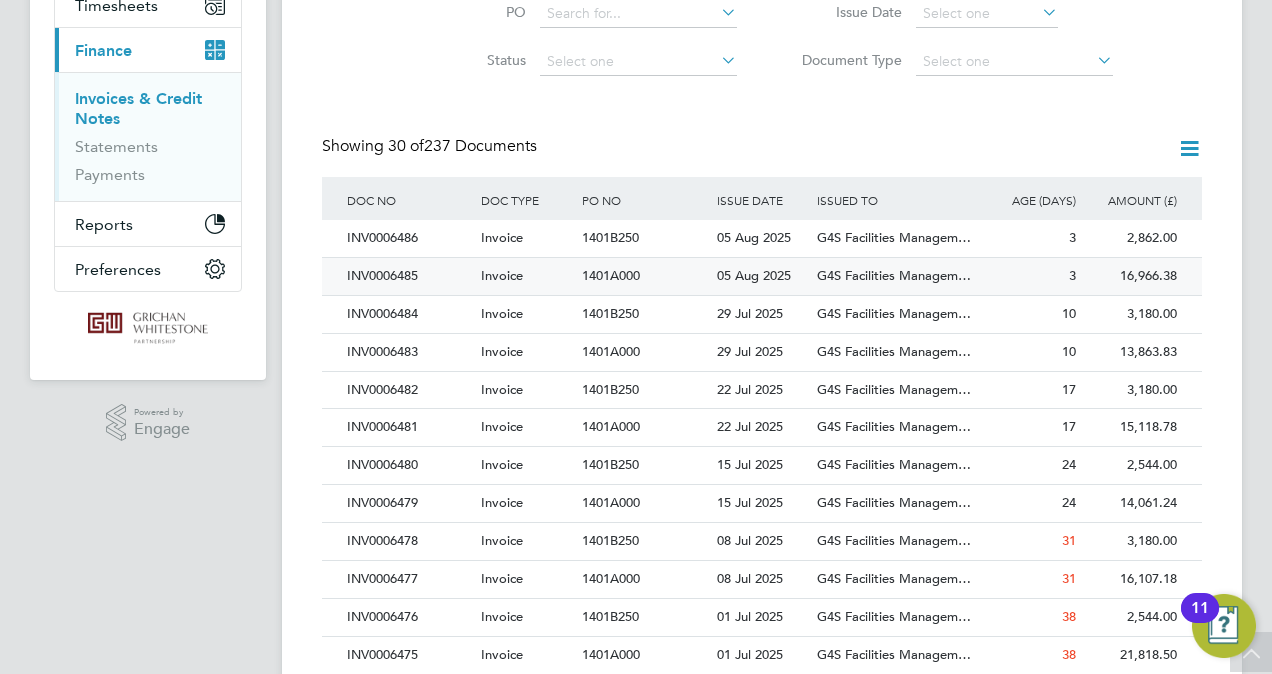 click on "INV0006485" 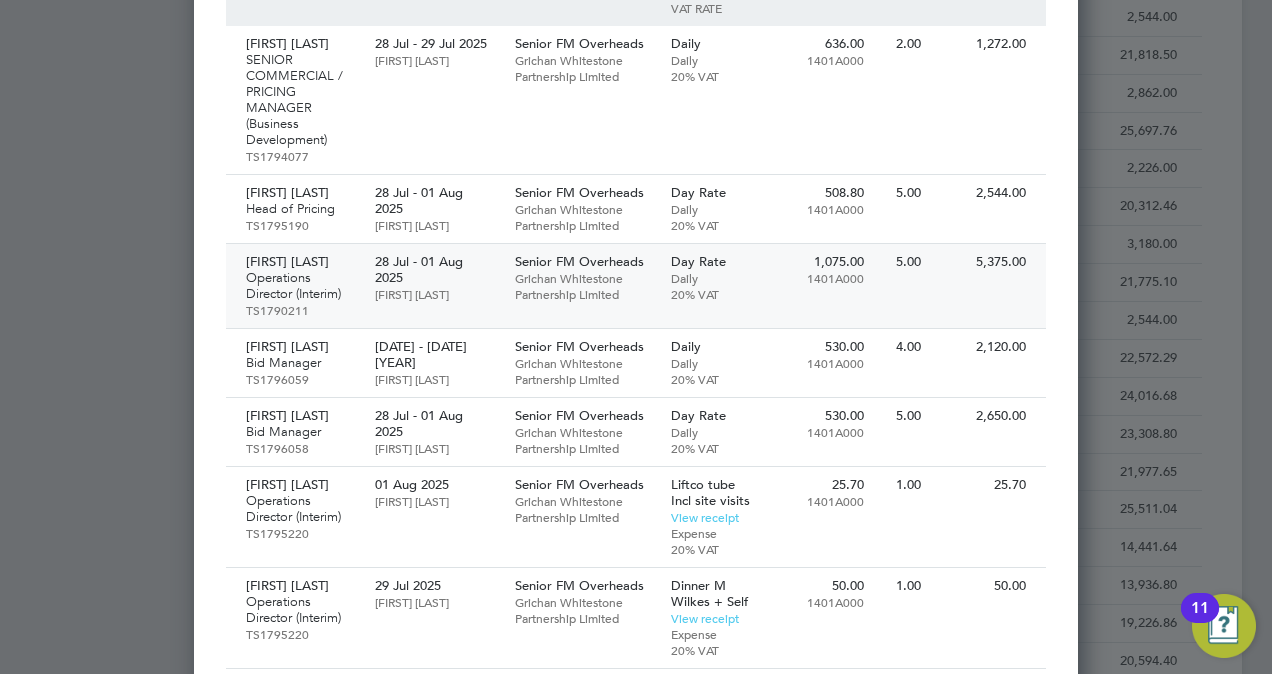 click on "Operations Director (Interim)" at bounding box center (300, 286) 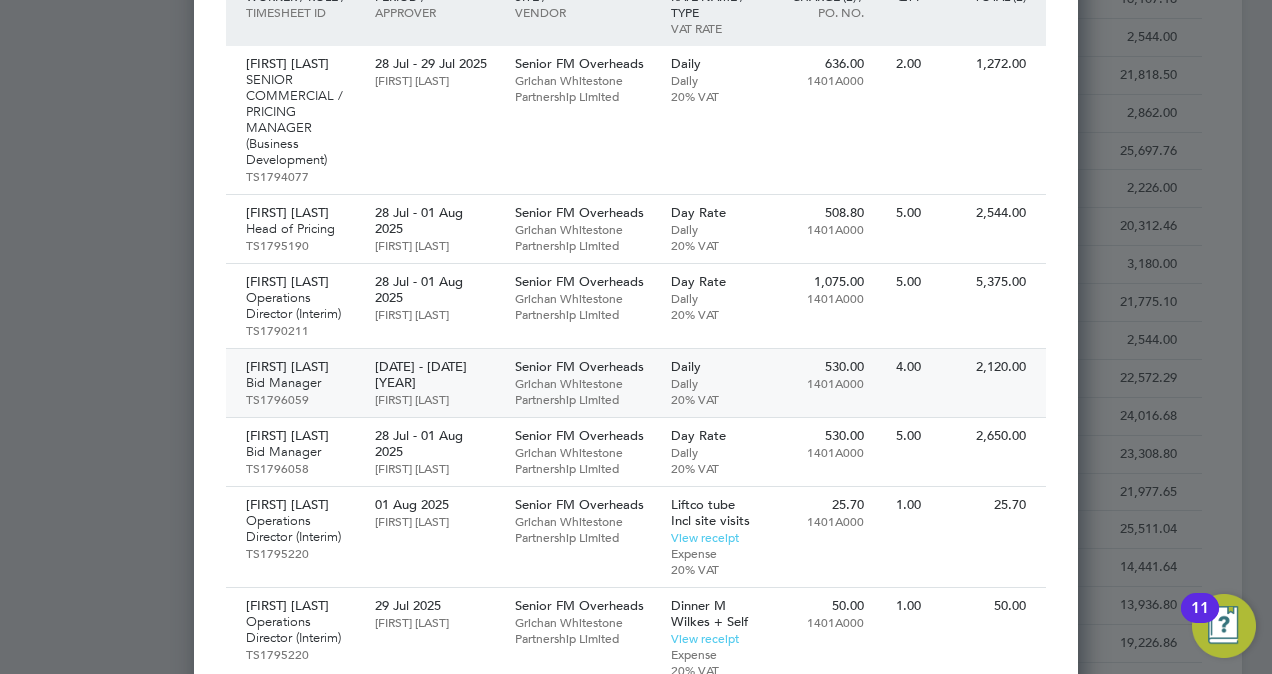 scroll, scrollTop: 900, scrollLeft: 0, axis: vertical 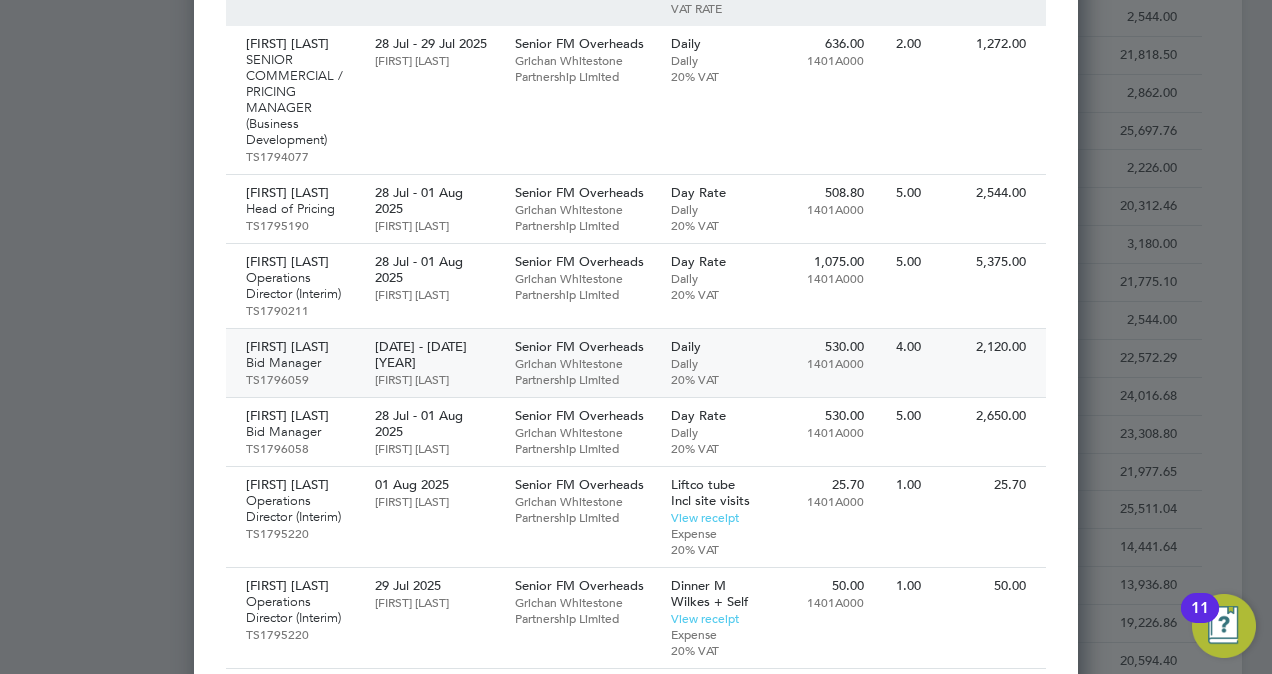 click on "Thomas Neil Spotswood" at bounding box center [300, 347] 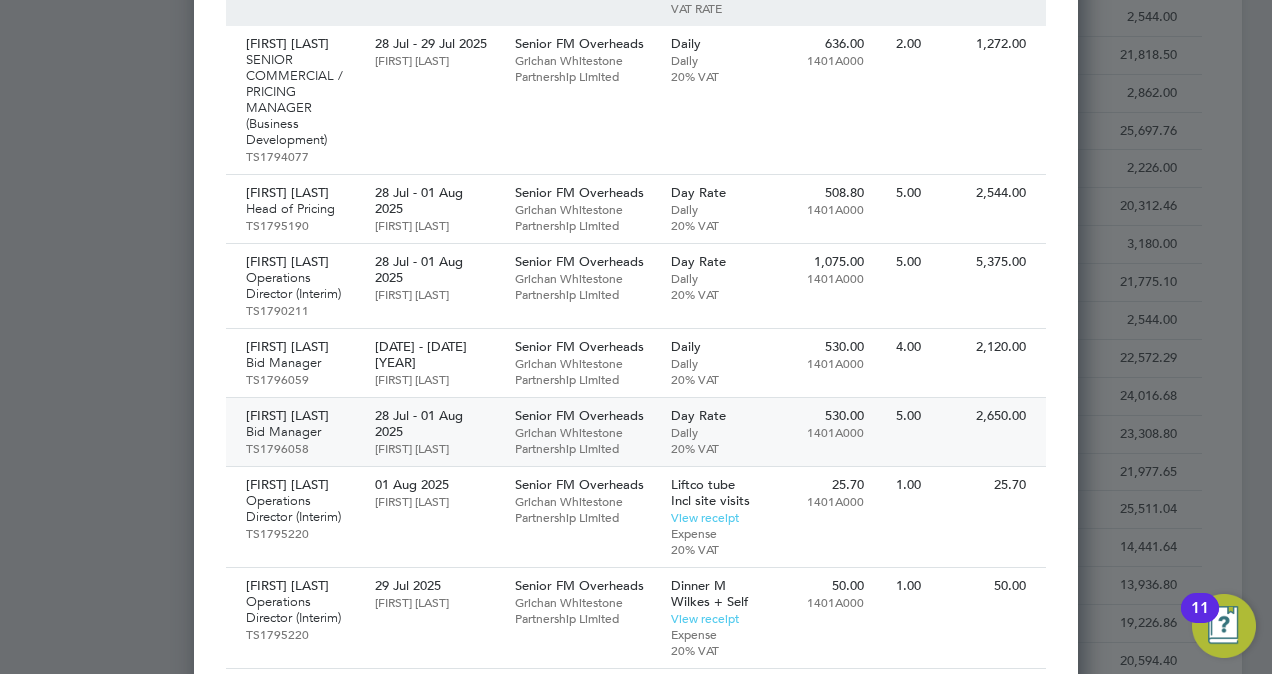 click on "Bid Manager" at bounding box center [300, 432] 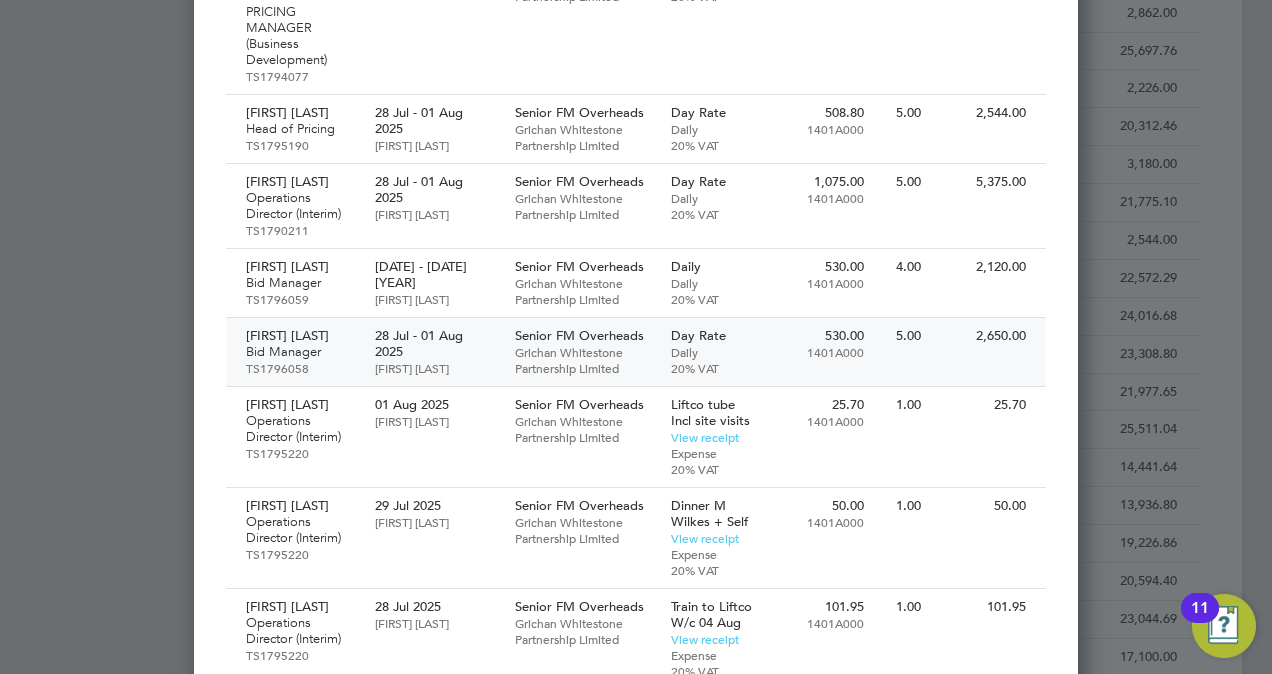scroll, scrollTop: 1000, scrollLeft: 0, axis: vertical 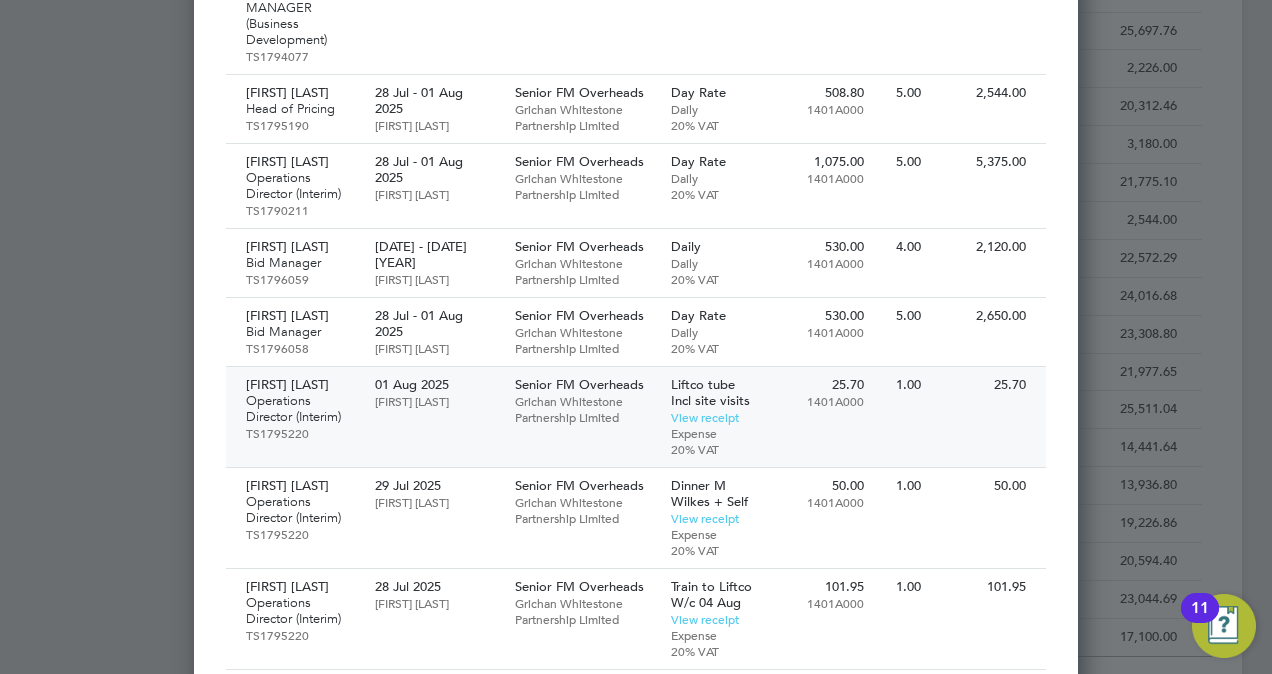 click on "Andrew Hydes
Operations Director (Interim)
TS1795220
01 Aug 2025
Debs  Lodge
Senior FM Overheads
Grichan Whitestone Partnership Limited
Liftco tube Incl site visits
View receipt
Expense
20% VAT
25.70
1401A000
1.00
25.70" at bounding box center (636, 417) 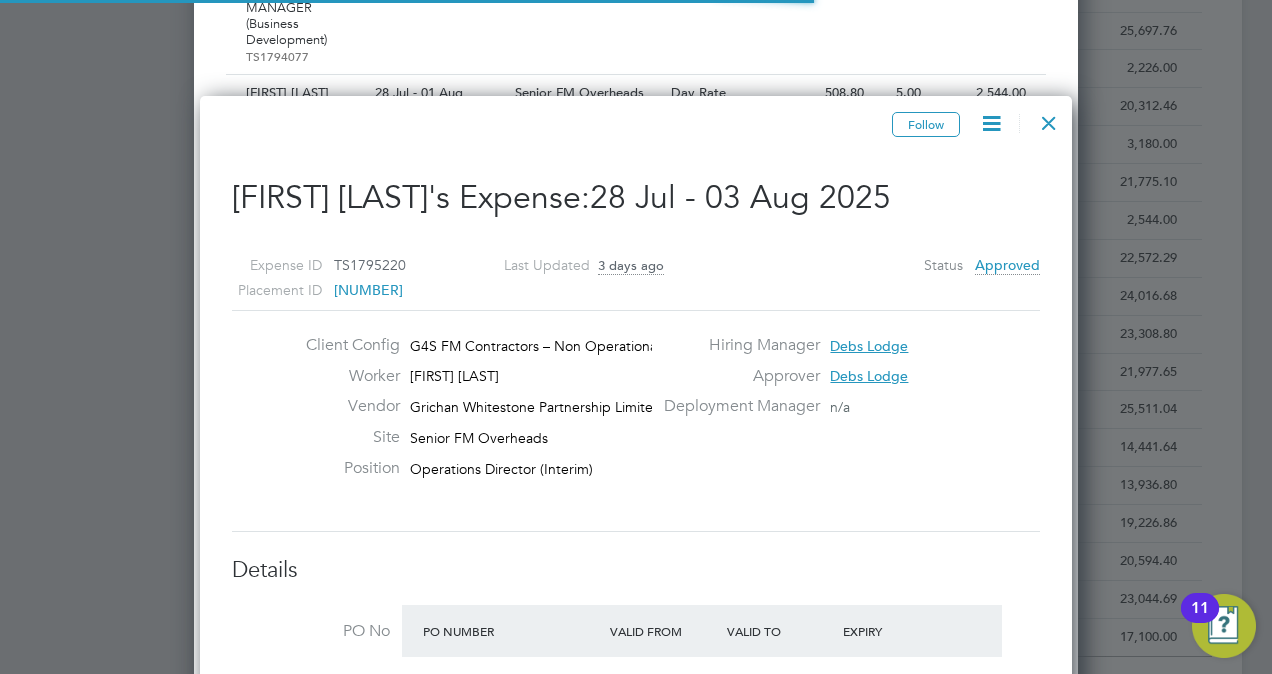 scroll, scrollTop: 10, scrollLeft: 10, axis: both 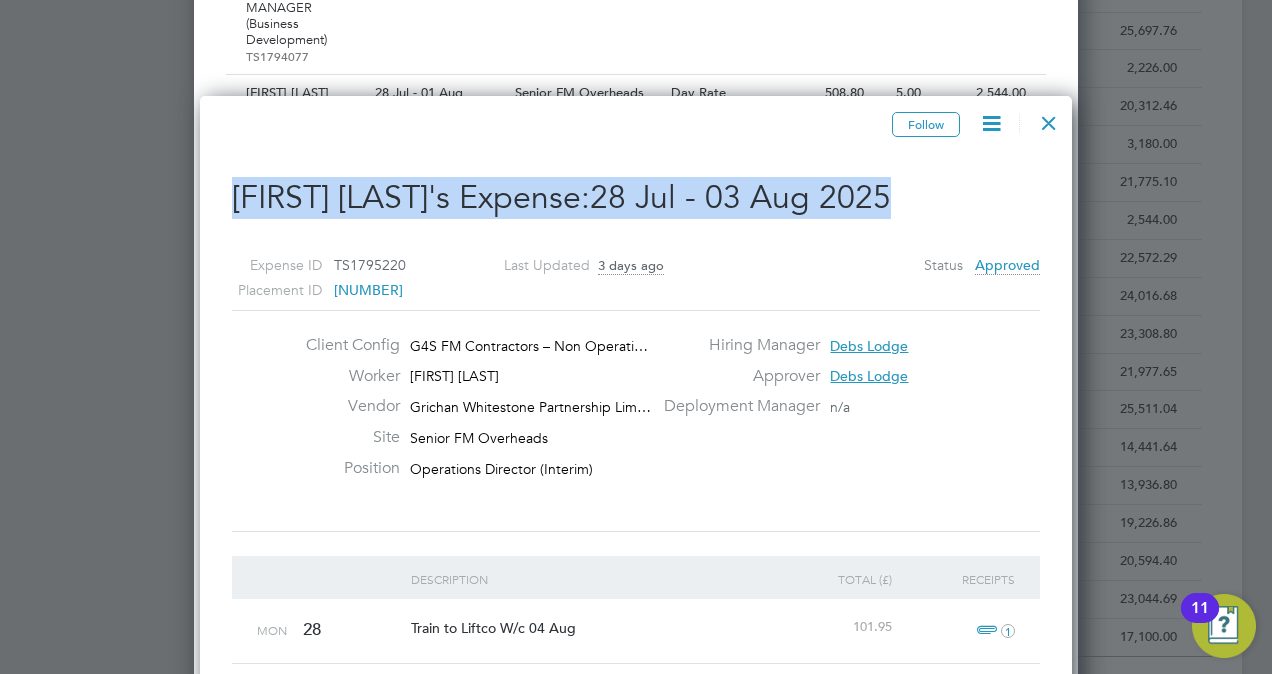 drag, startPoint x: 240, startPoint y: 194, endPoint x: 938, endPoint y: 198, distance: 698.0115 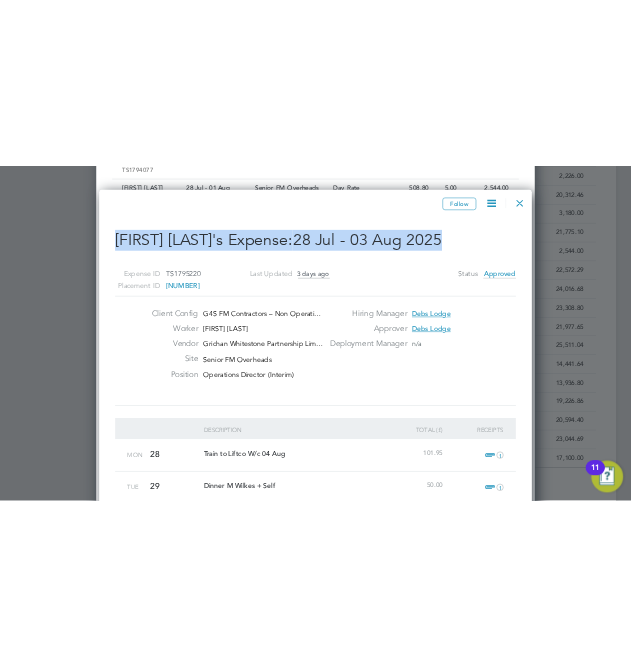 scroll, scrollTop: 1300, scrollLeft: 0, axis: vertical 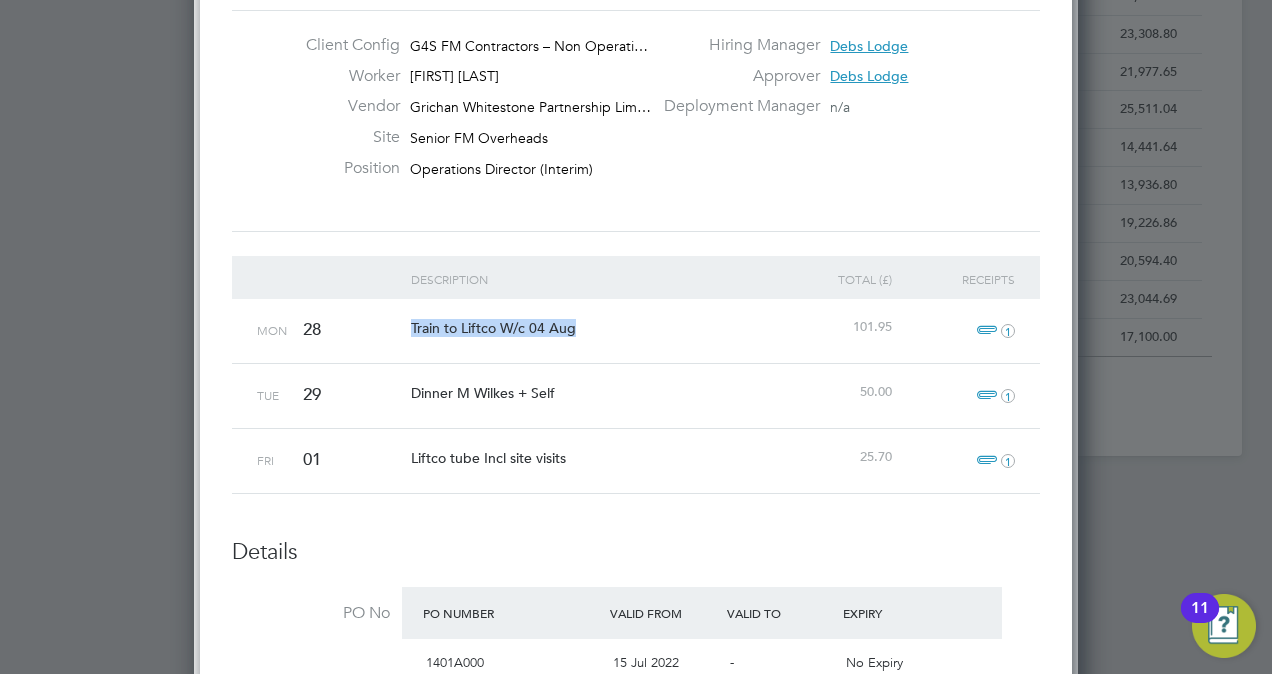 drag, startPoint x: 412, startPoint y: 324, endPoint x: 604, endPoint y: 326, distance: 192.01042 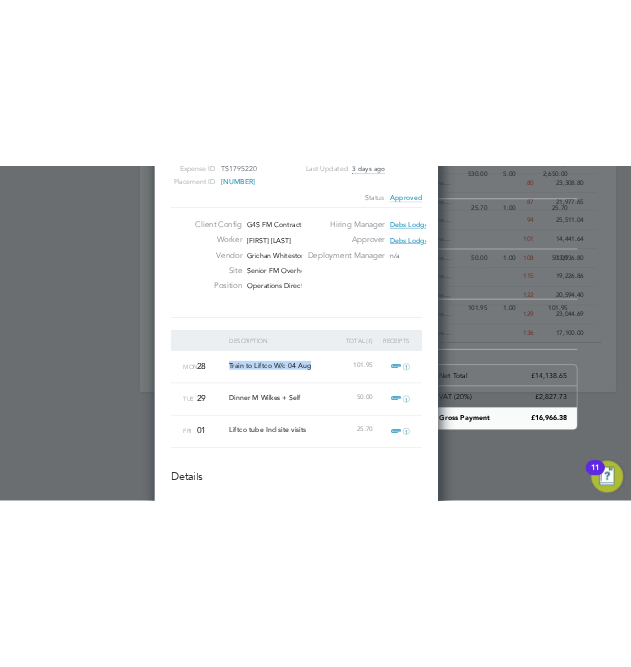 scroll, scrollTop: 38, scrollLeft: 90, axis: both 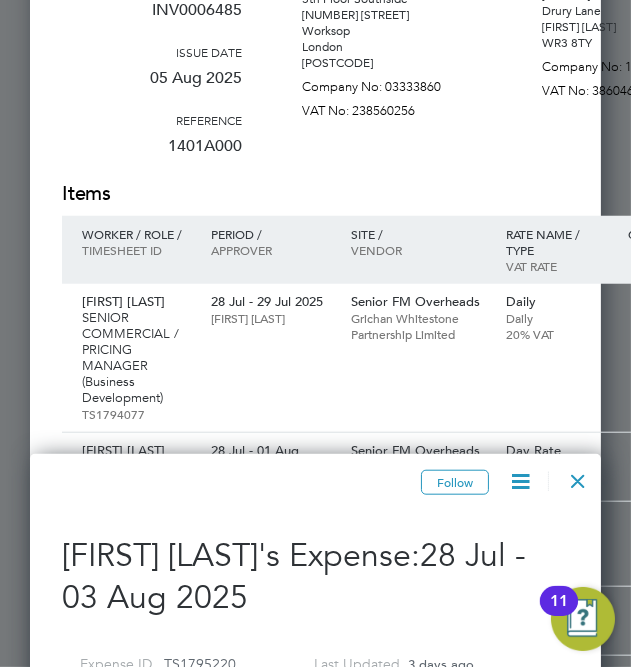 click on "Follow" at bounding box center (310, 481) 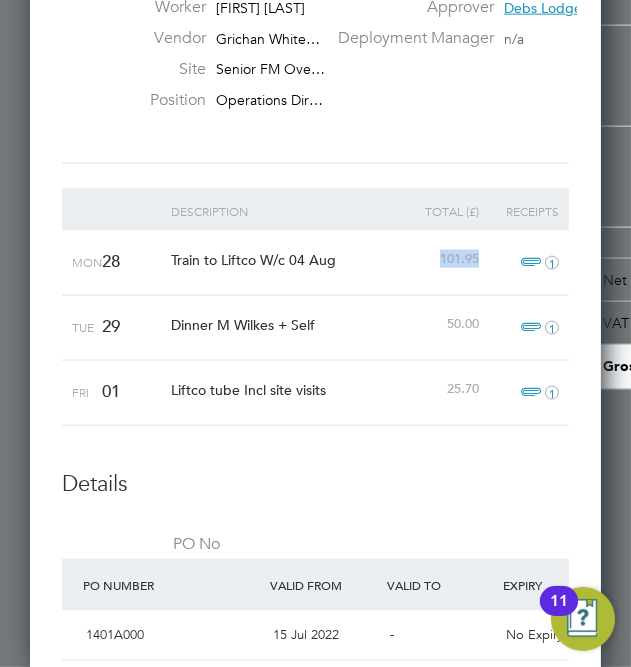 drag, startPoint x: 437, startPoint y: 252, endPoint x: 481, endPoint y: 252, distance: 44 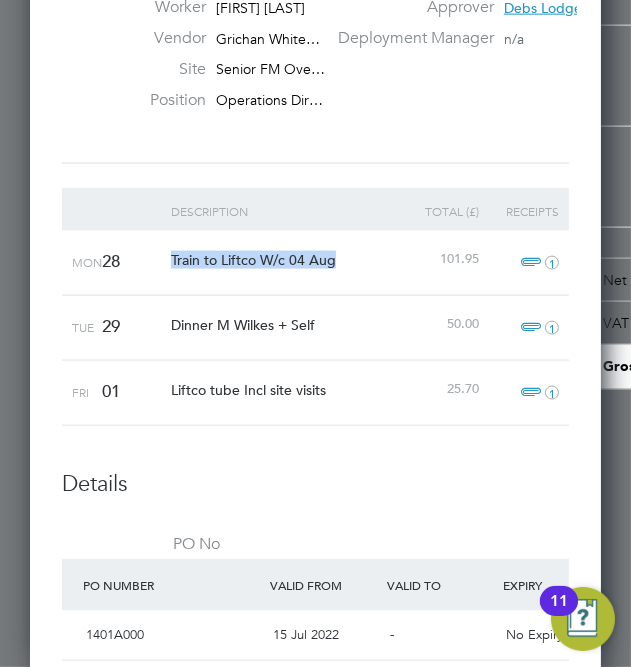 drag, startPoint x: 172, startPoint y: 255, endPoint x: 381, endPoint y: 252, distance: 209.02153 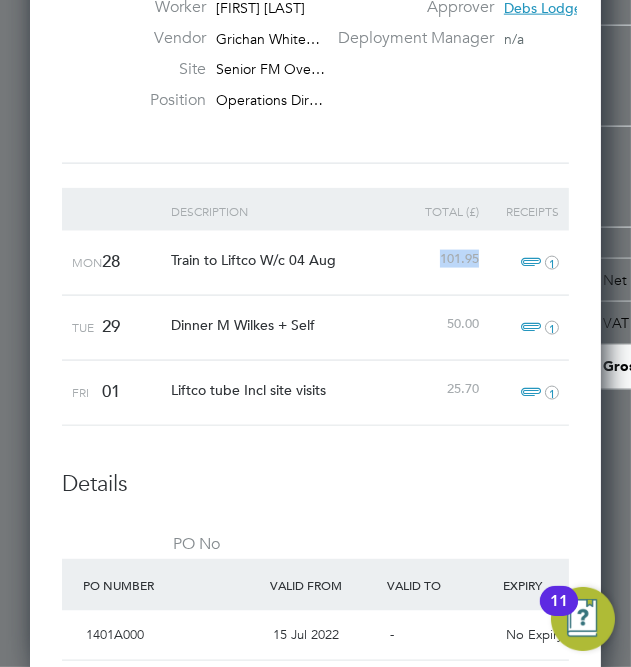 drag, startPoint x: 439, startPoint y: 257, endPoint x: 487, endPoint y: 255, distance: 48.04165 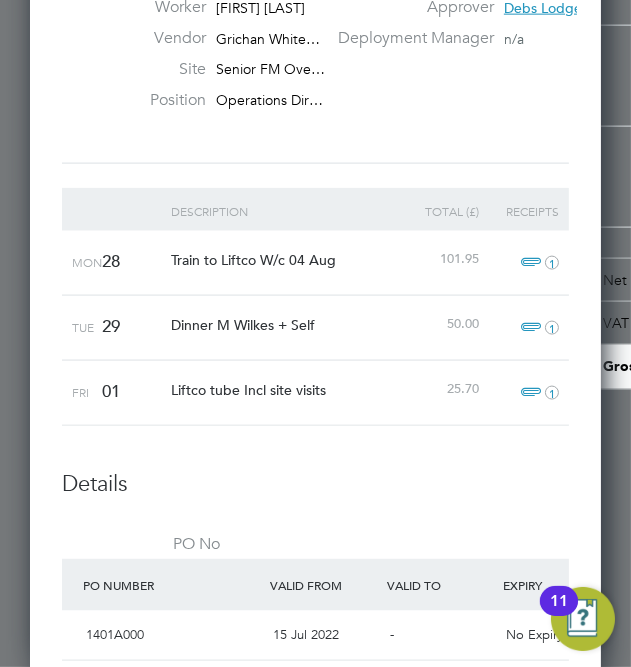 click on "Dinner M Wilkes + Self" at bounding box center [243, 325] 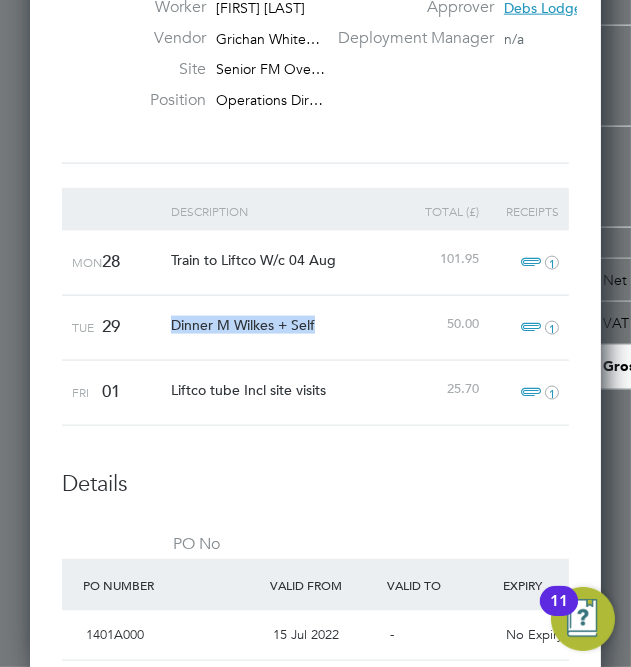 drag, startPoint x: 174, startPoint y: 321, endPoint x: 346, endPoint y: 319, distance: 172.01163 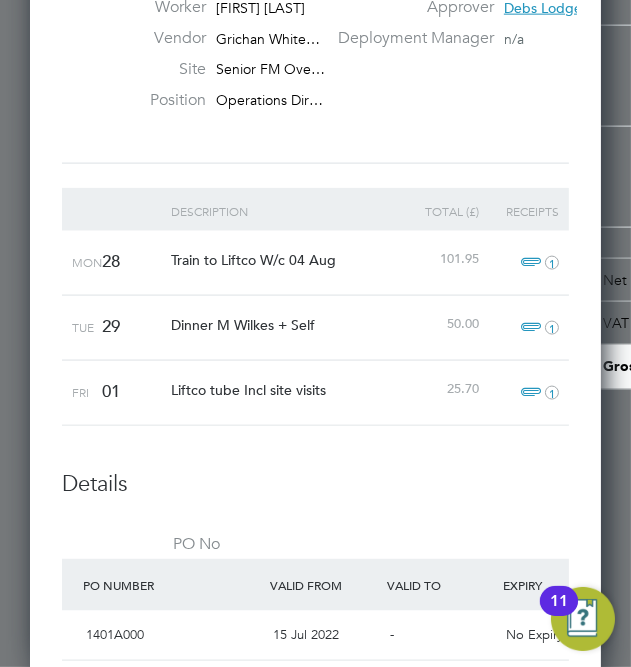 drag, startPoint x: 430, startPoint y: 322, endPoint x: 449, endPoint y: 319, distance: 19.235384 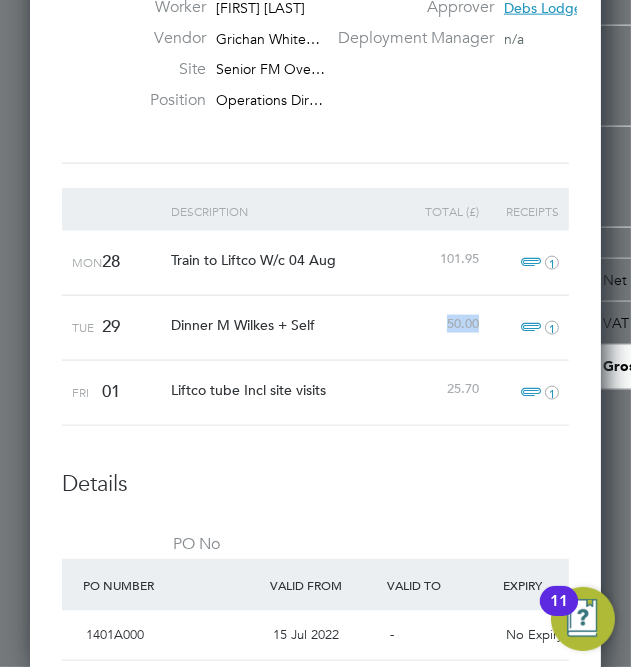 drag, startPoint x: 441, startPoint y: 319, endPoint x: 483, endPoint y: 316, distance: 42.107006 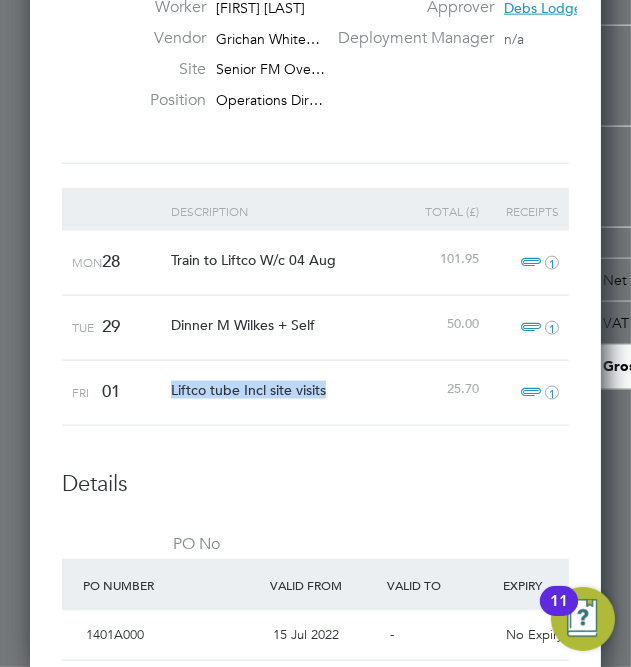drag, startPoint x: 168, startPoint y: 386, endPoint x: 334, endPoint y: 389, distance: 166.0271 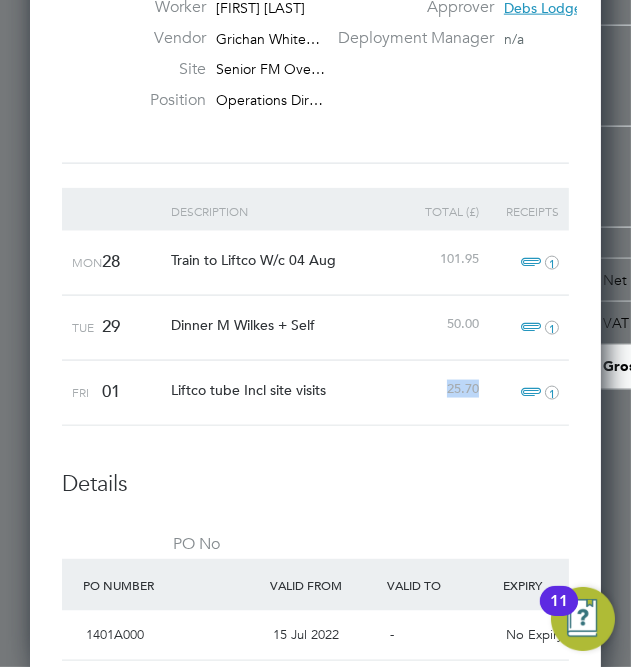 drag, startPoint x: 441, startPoint y: 387, endPoint x: 491, endPoint y: 387, distance: 50 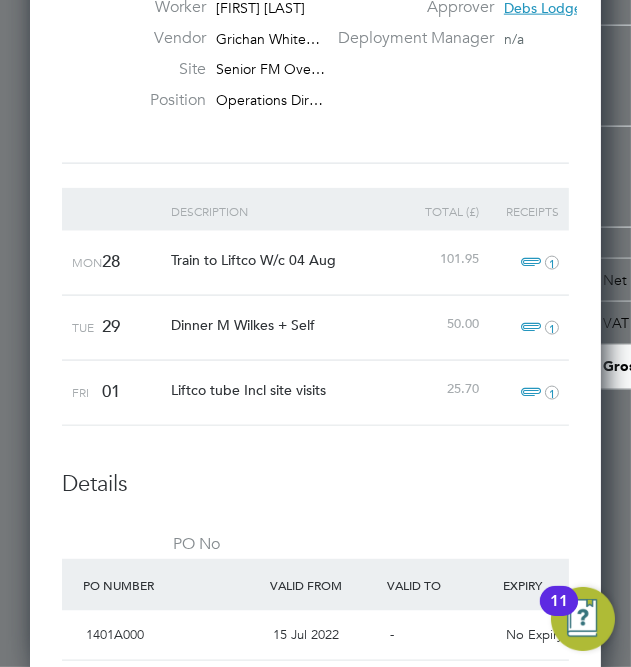 click on "Details" at bounding box center (315, 484) 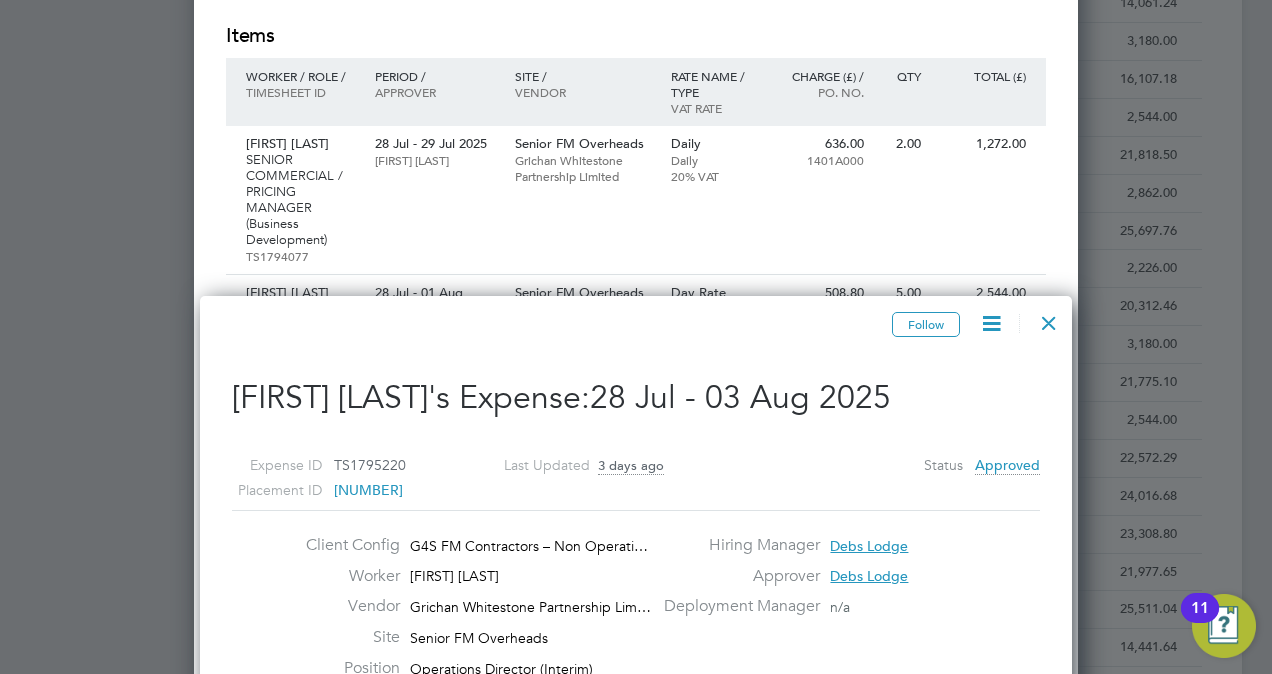 click at bounding box center (1049, 318) 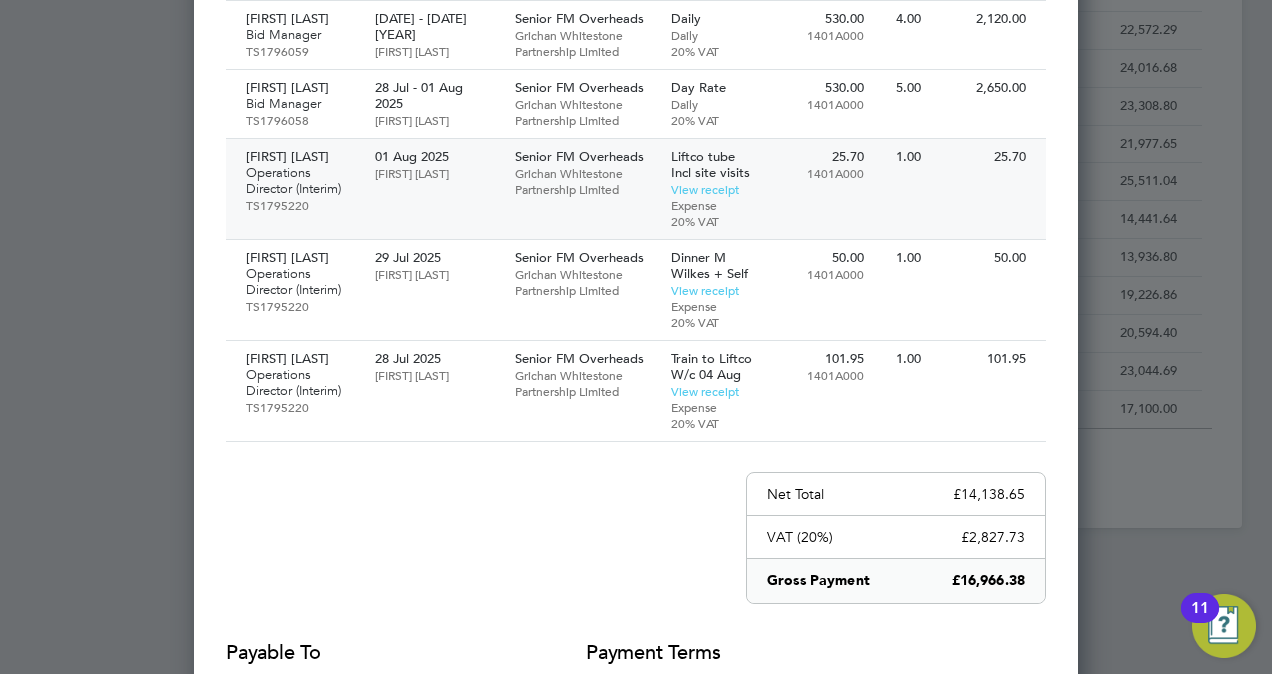 drag, startPoint x: 828, startPoint y: 165, endPoint x: 871, endPoint y: 164, distance: 43.011627 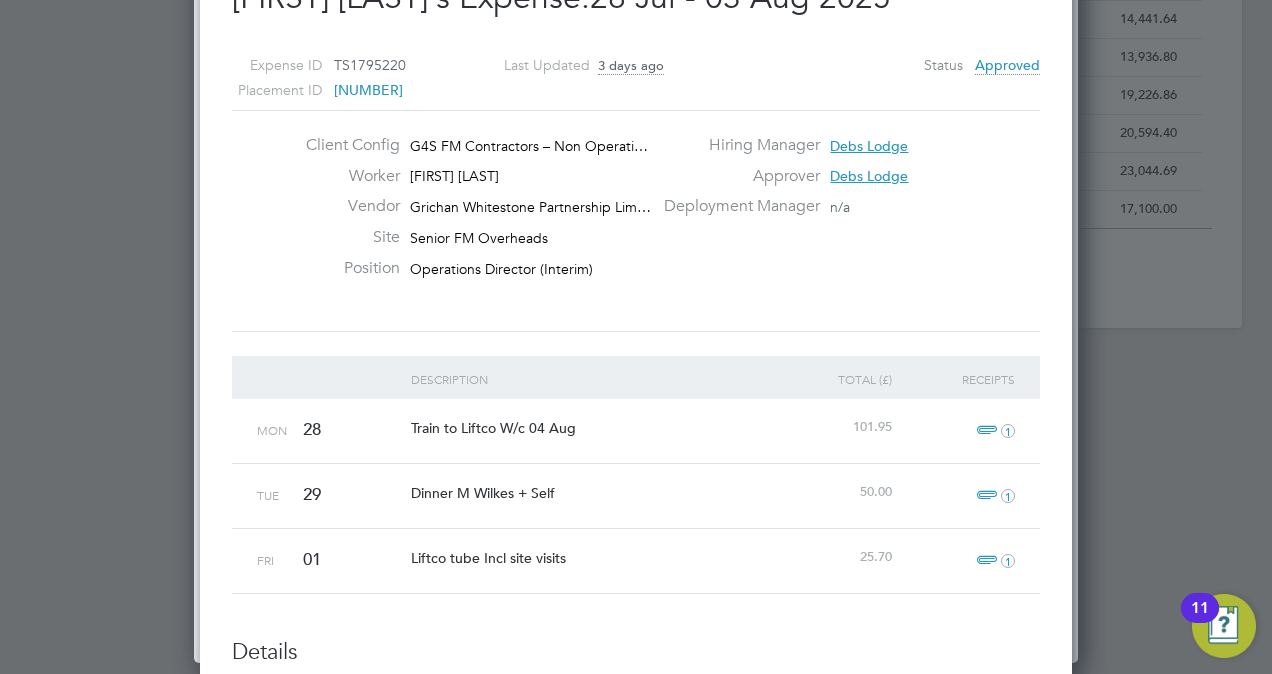 click on "50.00" at bounding box center (835, 492) 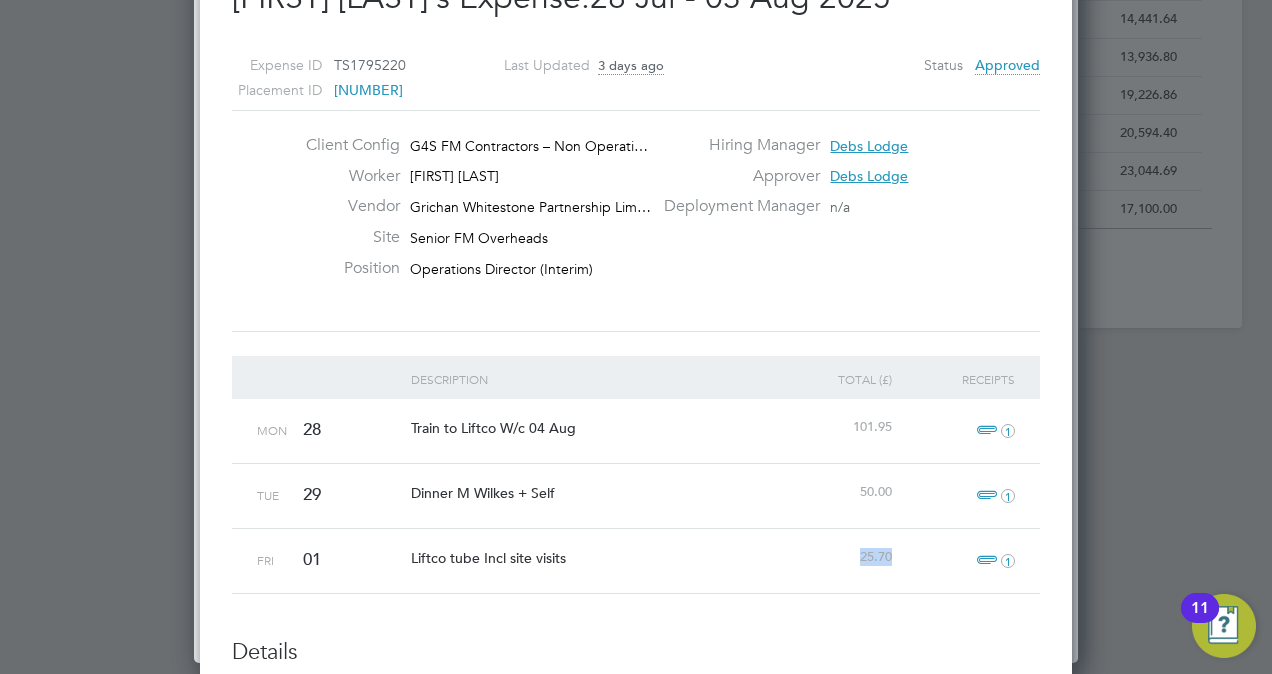 drag, startPoint x: 856, startPoint y: 558, endPoint x: 917, endPoint y: 558, distance: 61 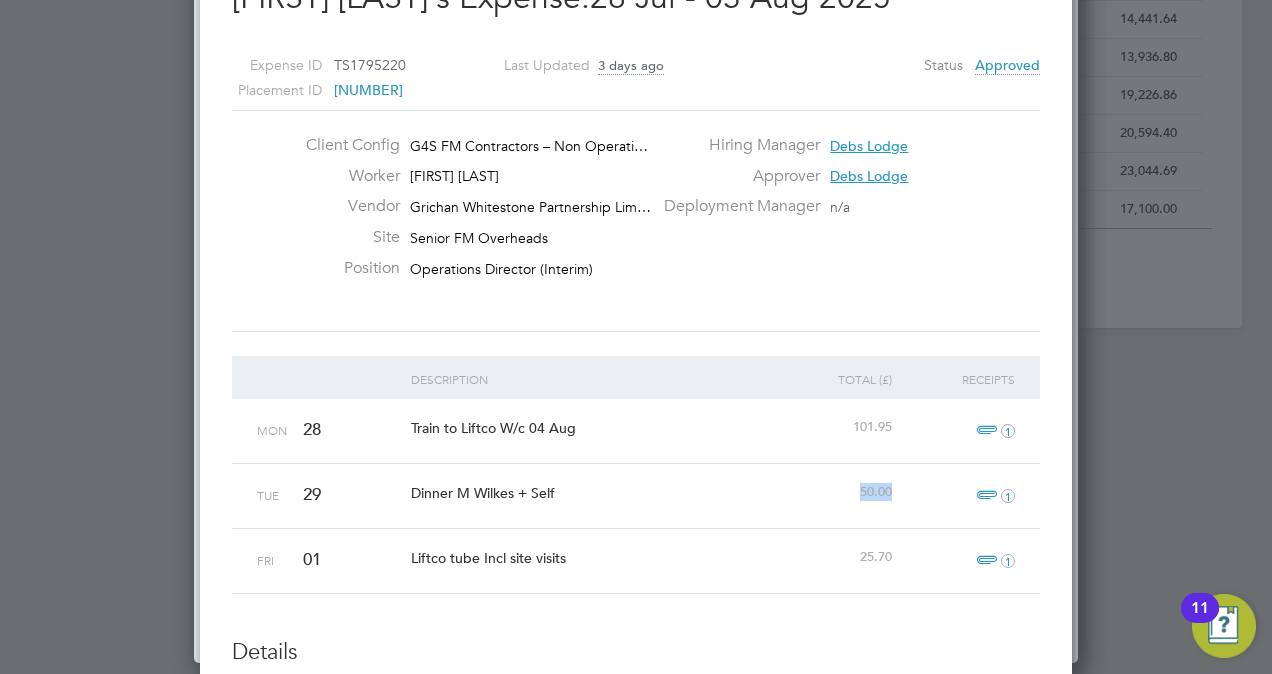 drag, startPoint x: 887, startPoint y: 496, endPoint x: 914, endPoint y: 498, distance: 27.073973 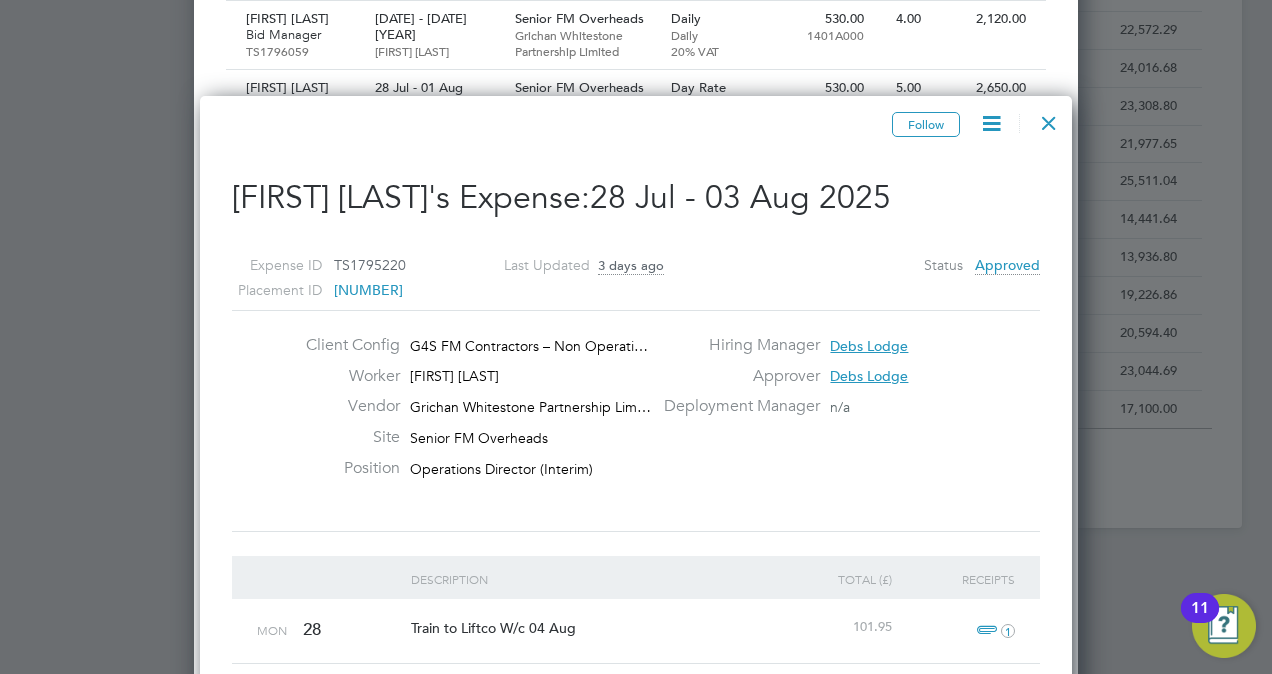 click at bounding box center [1049, 118] 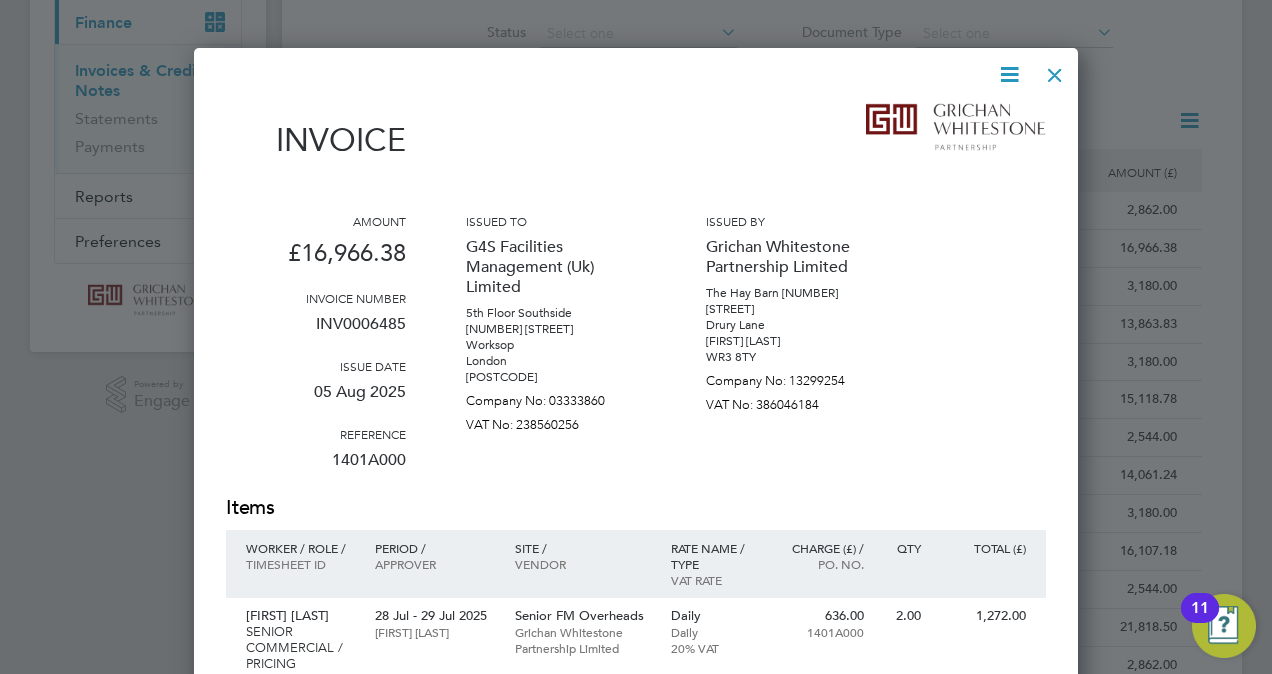 scroll, scrollTop: 0, scrollLeft: 0, axis: both 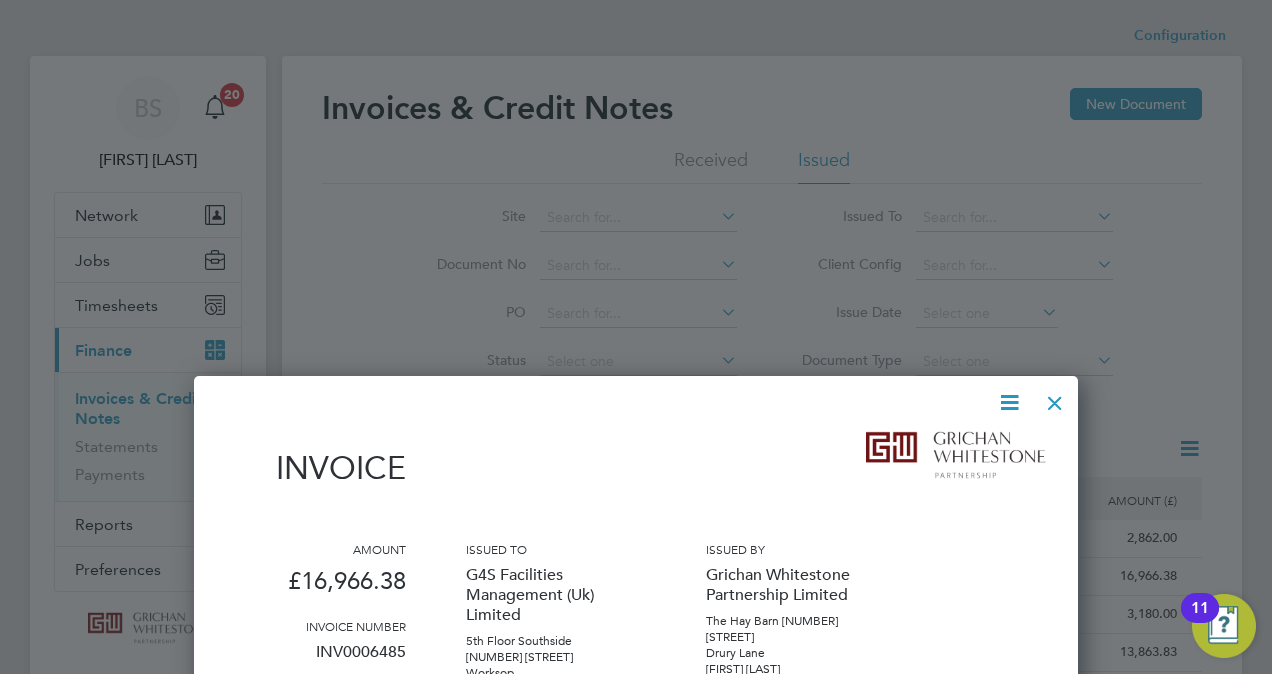 click at bounding box center (1055, 398) 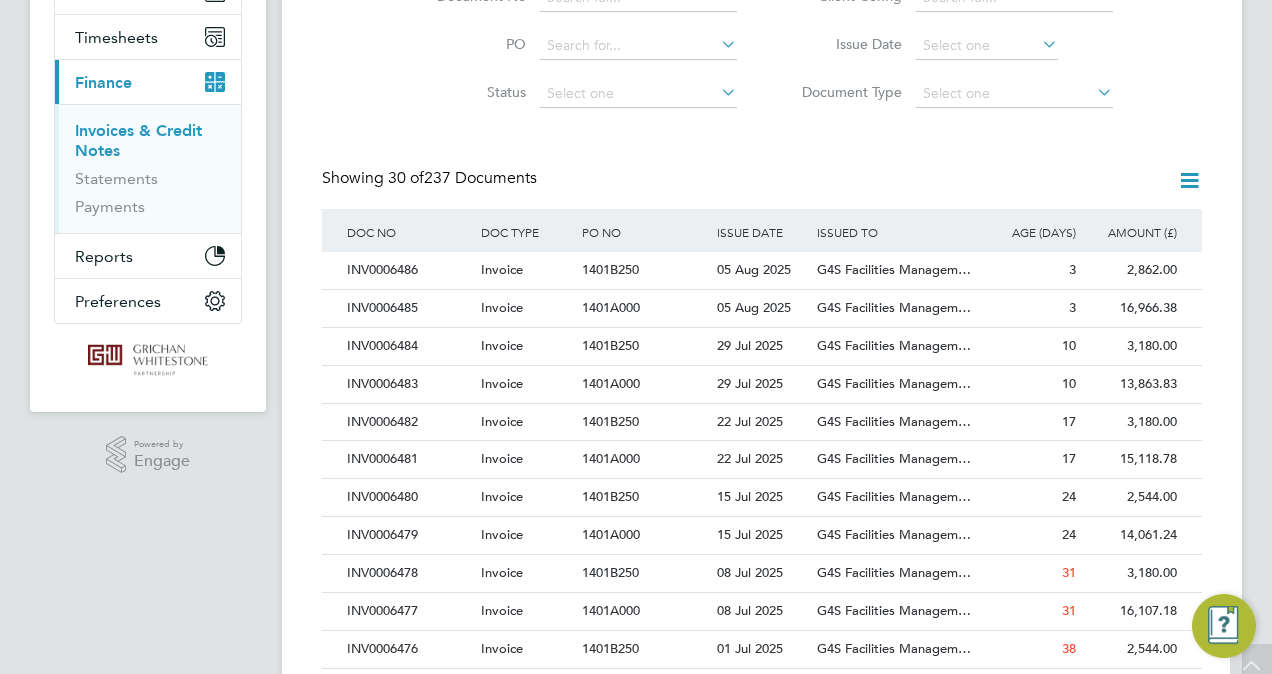 scroll, scrollTop: 300, scrollLeft: 0, axis: vertical 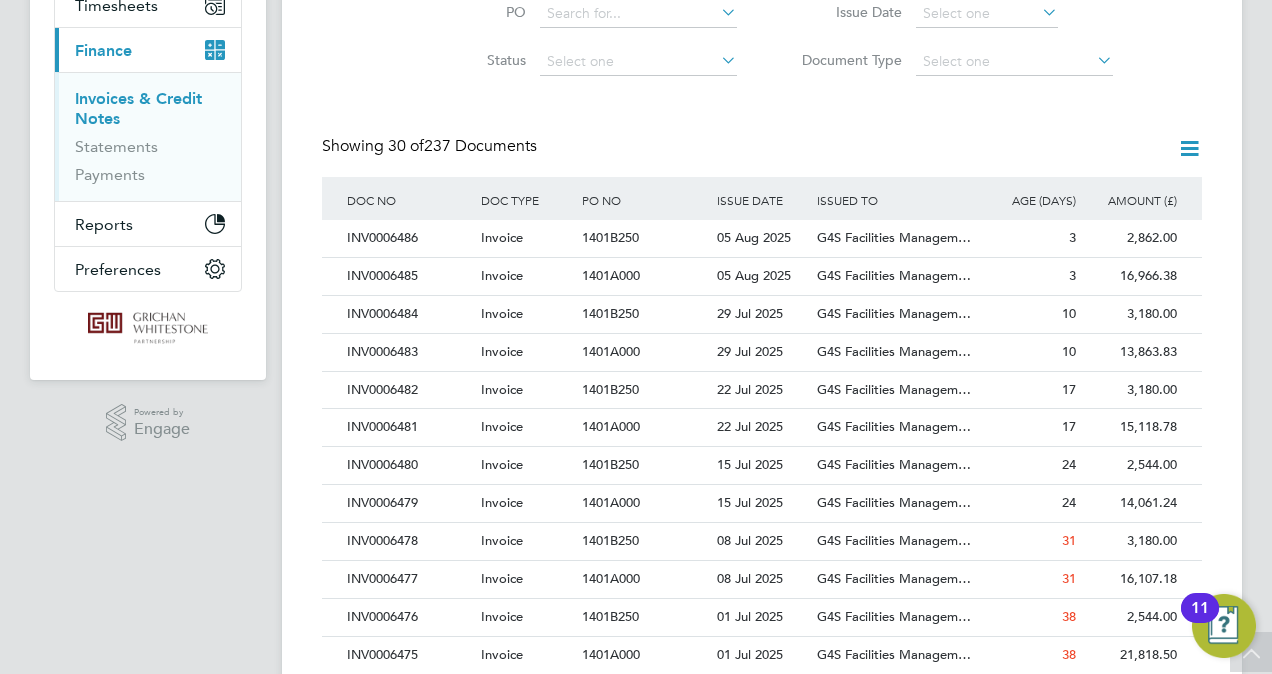 click 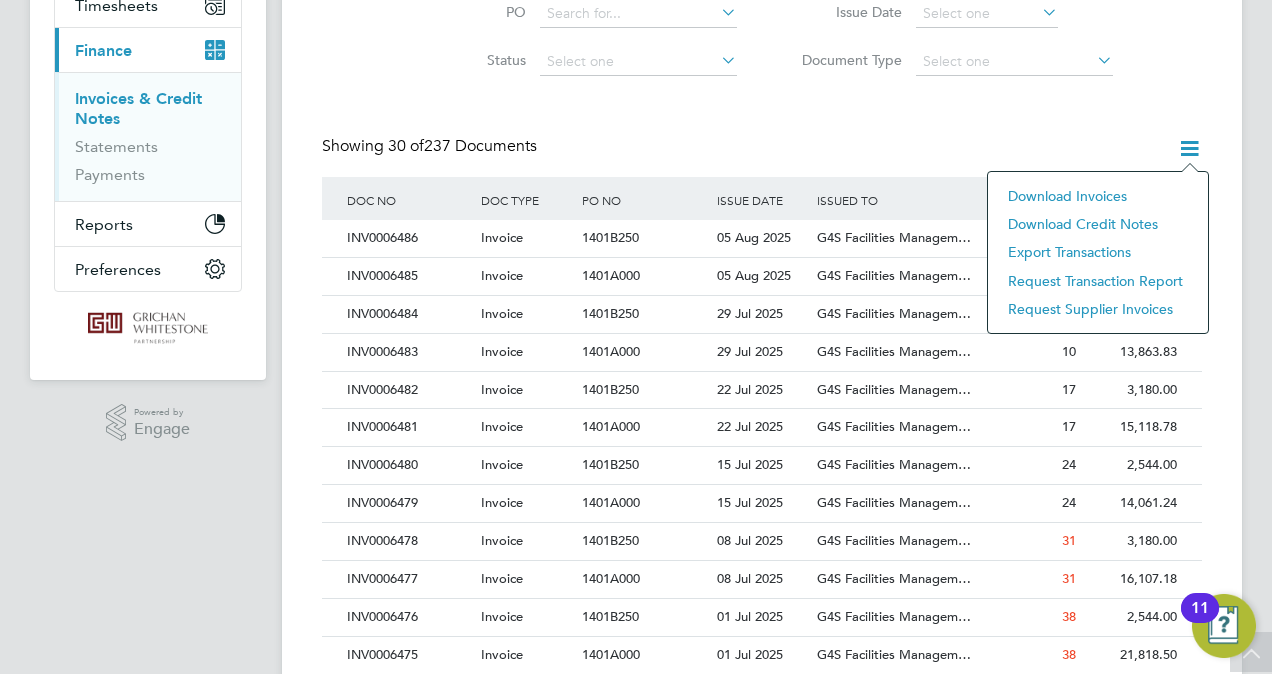 click on "Download invoices" 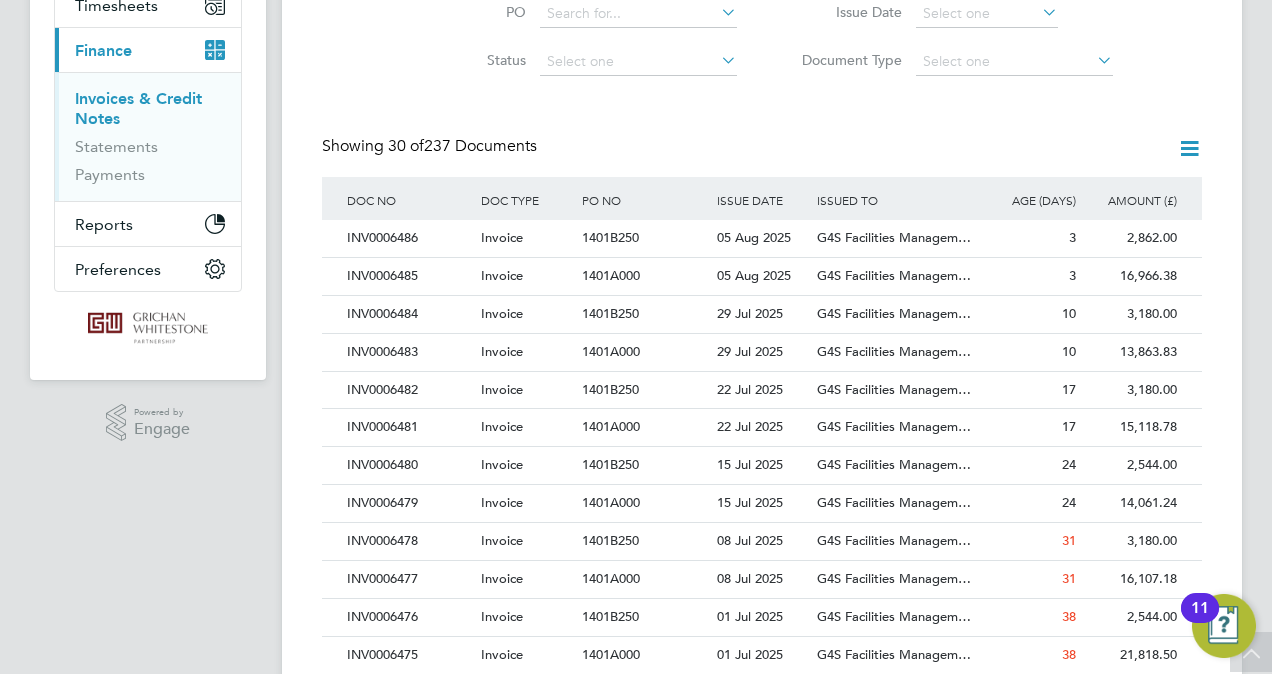 click on "Invoices & Credit Notes New Document Received Issued Site   Document No   PO   Status   Paid Date   Issued To   Received From   Client Config   Issue Date   Document Type   Showing   30 of  237 Documents DOC NO DOC TYPE PO NO ISSUE DATE ISSUED TO RECEIVED FROM AGE (DAYS) AMOUNT (£) INV0006486   Invoice 1401B250   05 Aug 2025 G4S Facilities Managem… Grichan Whitestone Partnership Limited 3 2,862.00  INV0006485   Invoice 1401A000   05 Aug 2025 G4S Facilities Managem… Grichan Whitestone Partnership Limited 3 16,966.38  INV0006484   Invoice 1401B250   29 Jul 2025 G4S Facilities Managem… Grichan Whitestone Partnership Limited 10 3,180.00  INV0006483   Invoice 1401A000   29 Jul 2025 G4S Facilities Managem… Grichan Whitestone Partnership Limited 10 13,863.83  INV0006482   Invoice 1401B250   22 Jul 2025 G4S Facilities Managem… Grichan Whitestone Partnership Limited 17 3,180.00  INV0006481   Invoice 1401A000   22 Jul 2025 G4S Facilities Managem… Grichan Whitestone Partnership Limited 17 15,118.78      24" 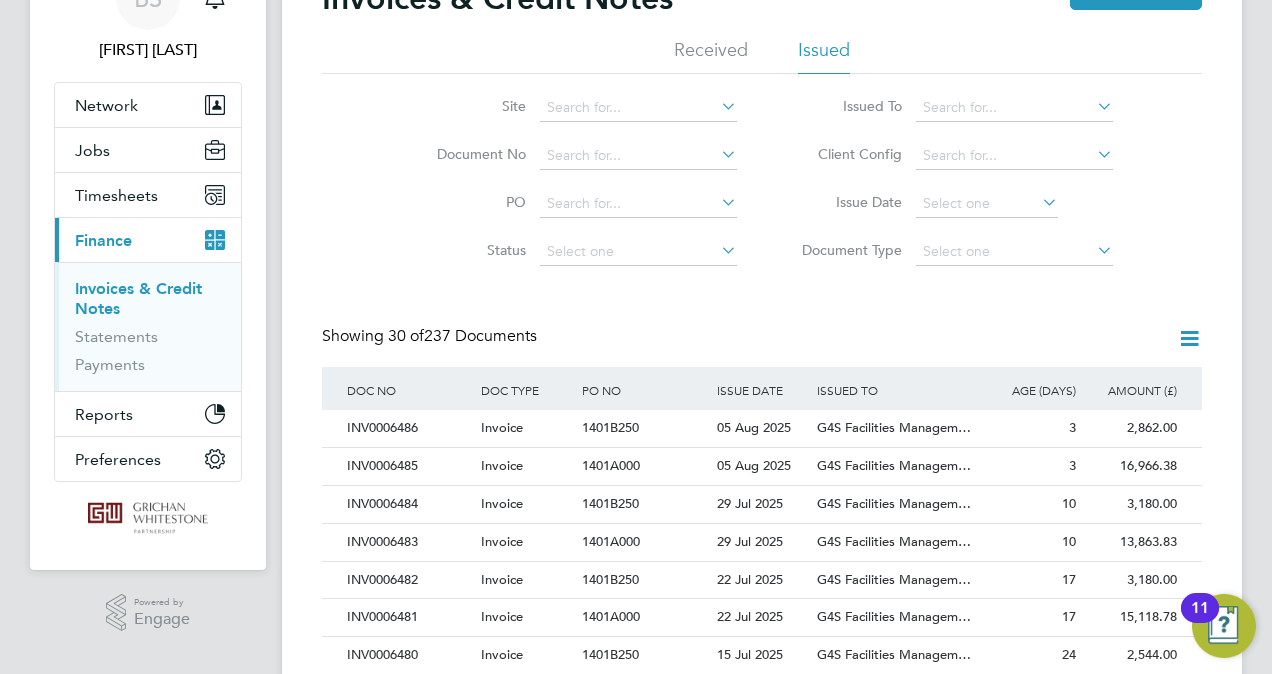scroll, scrollTop: 200, scrollLeft: 0, axis: vertical 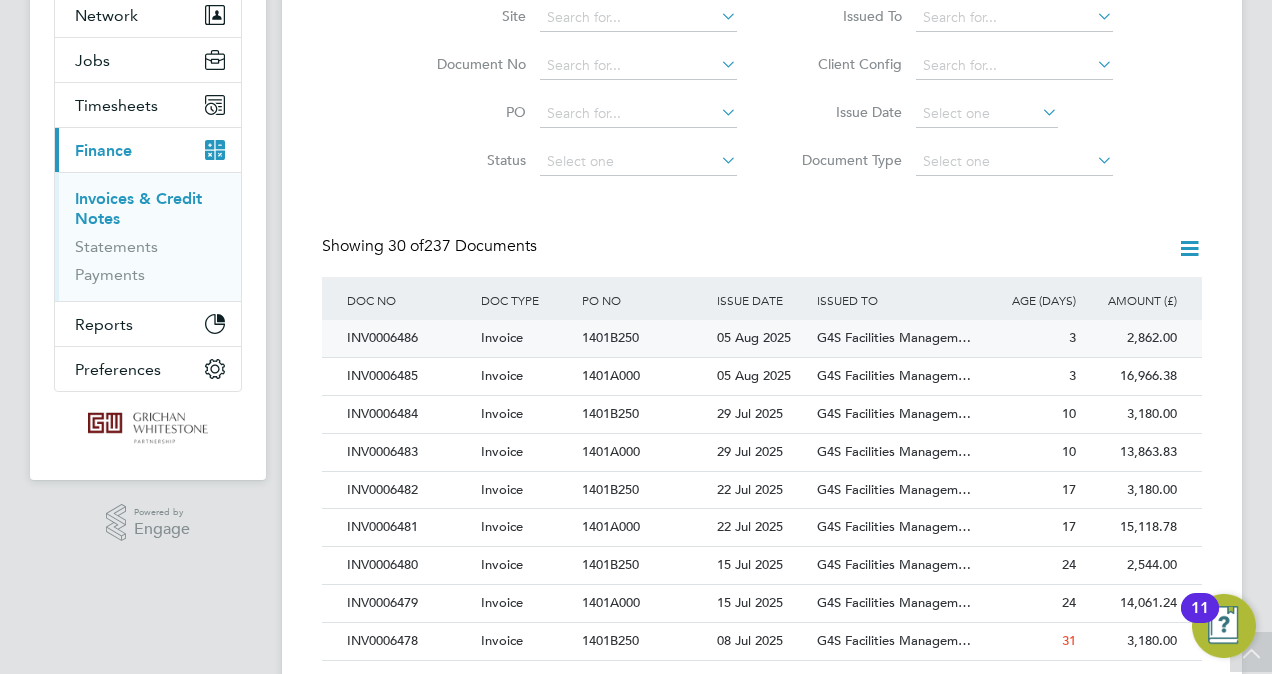 click on "INV0006486" 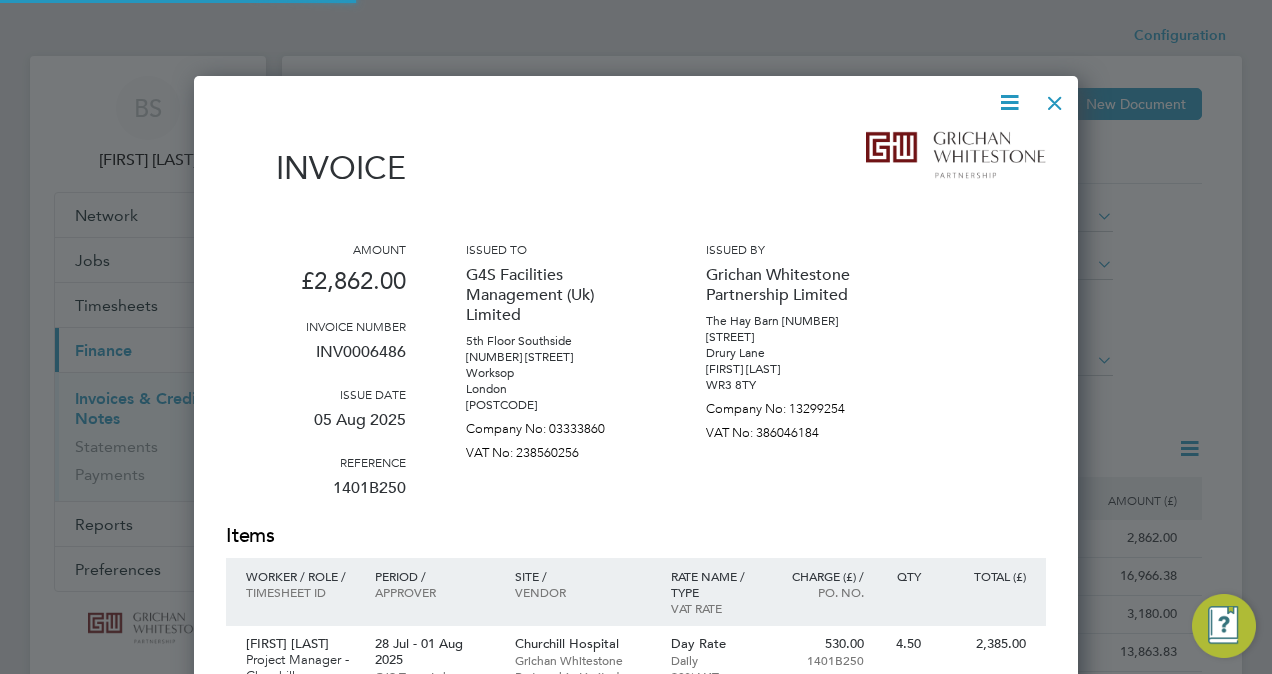 scroll, scrollTop: 9, scrollLeft: 10, axis: both 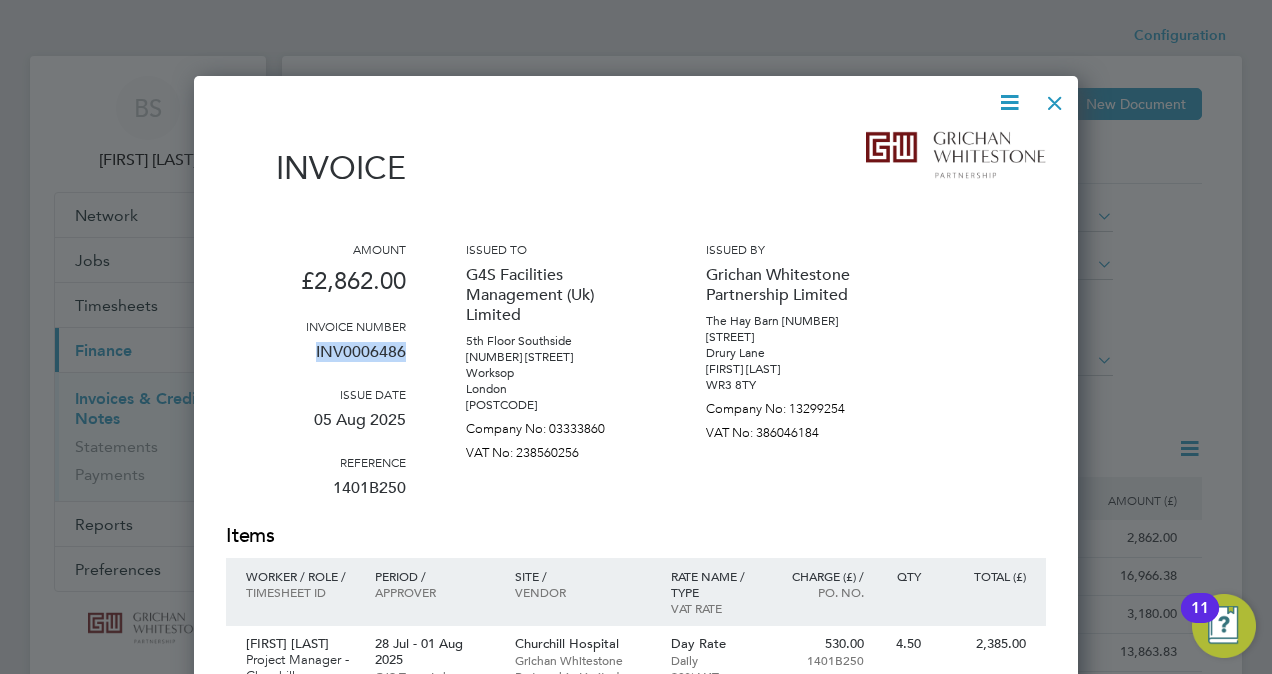 drag, startPoint x: 313, startPoint y: 350, endPoint x: 408, endPoint y: 352, distance: 95.02105 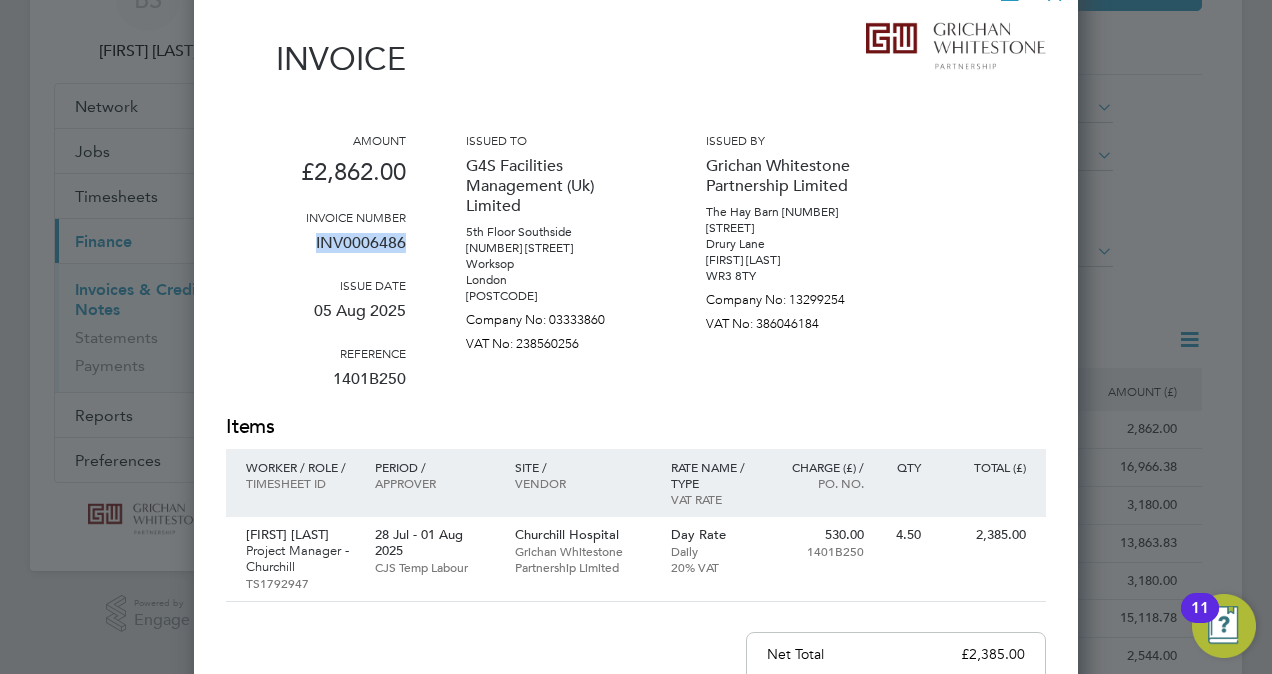 scroll, scrollTop: 200, scrollLeft: 0, axis: vertical 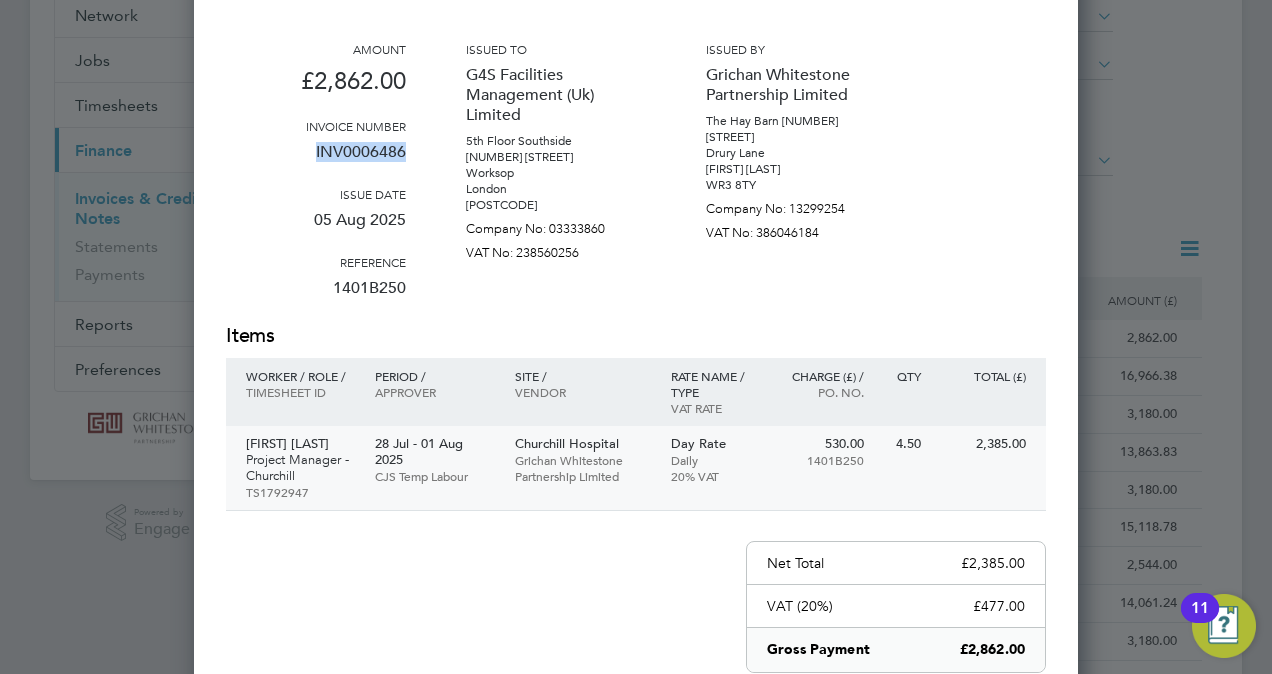 click on "Grichan Whitestone Partnership Limited" at bounding box center [583, 468] 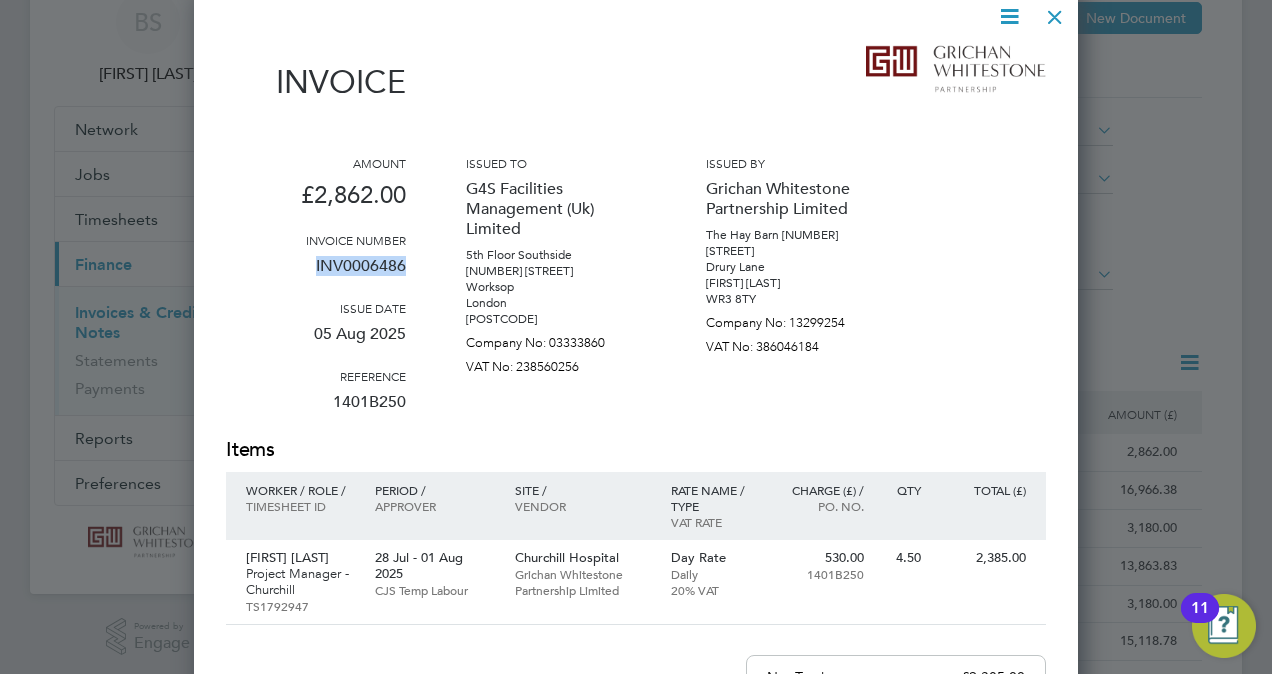 scroll, scrollTop: 0, scrollLeft: 0, axis: both 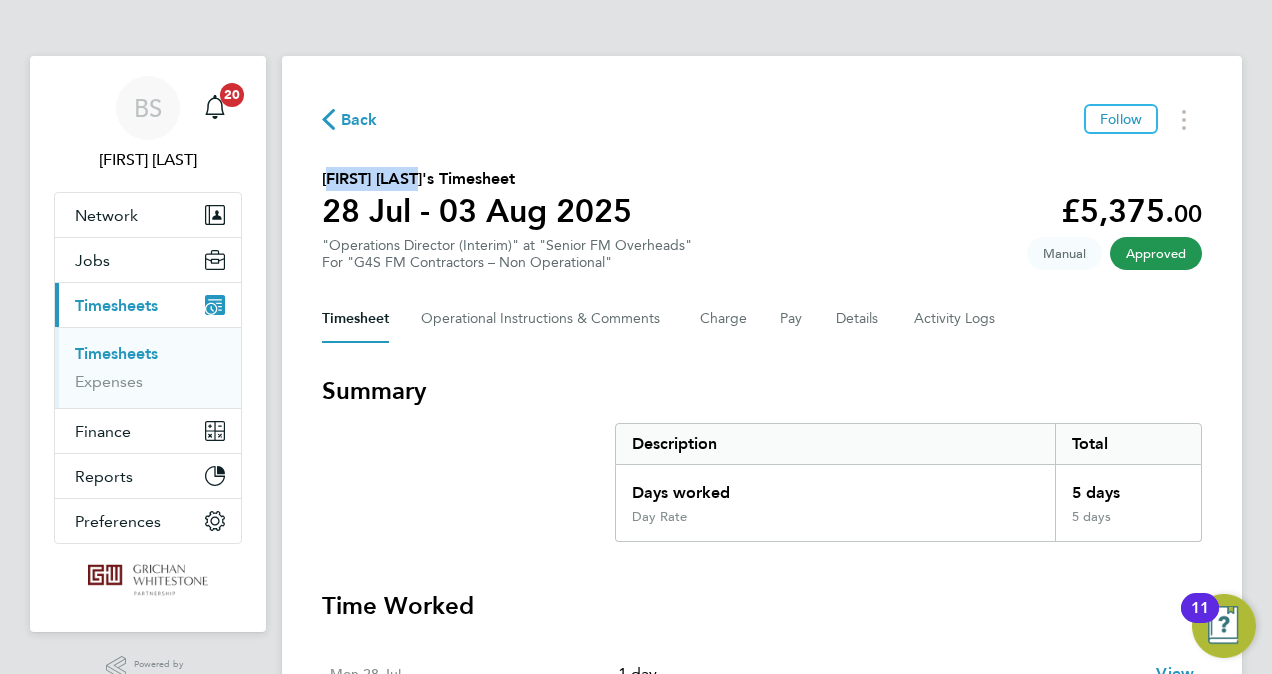 drag, startPoint x: 424, startPoint y: 178, endPoint x: 317, endPoint y: 179, distance: 107.00467 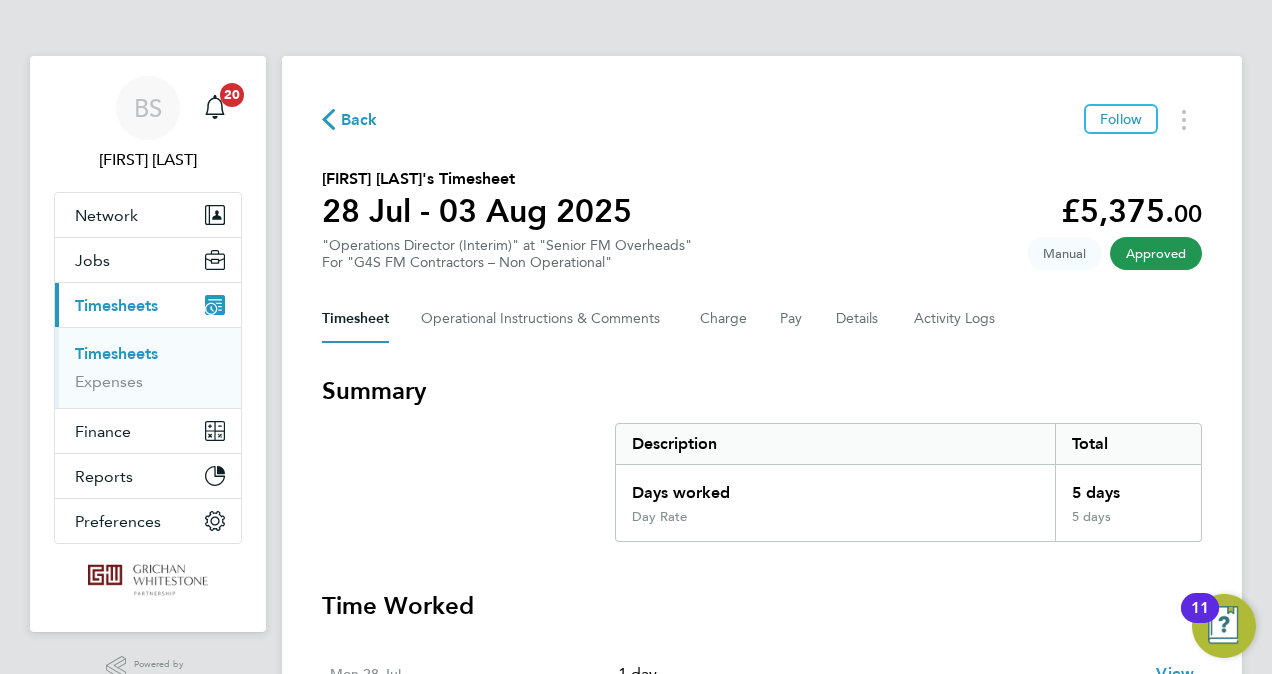 drag, startPoint x: 482, startPoint y: 437, endPoint x: 425, endPoint y: 352, distance: 102.34256 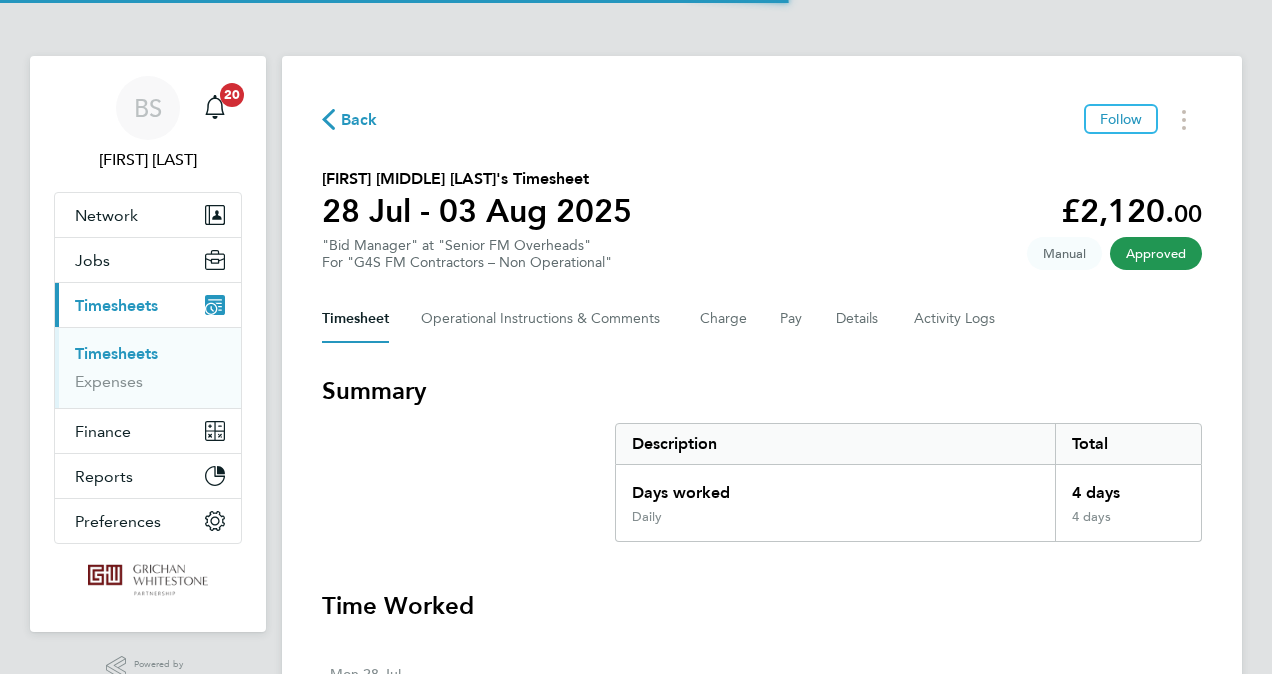 scroll, scrollTop: 0, scrollLeft: 0, axis: both 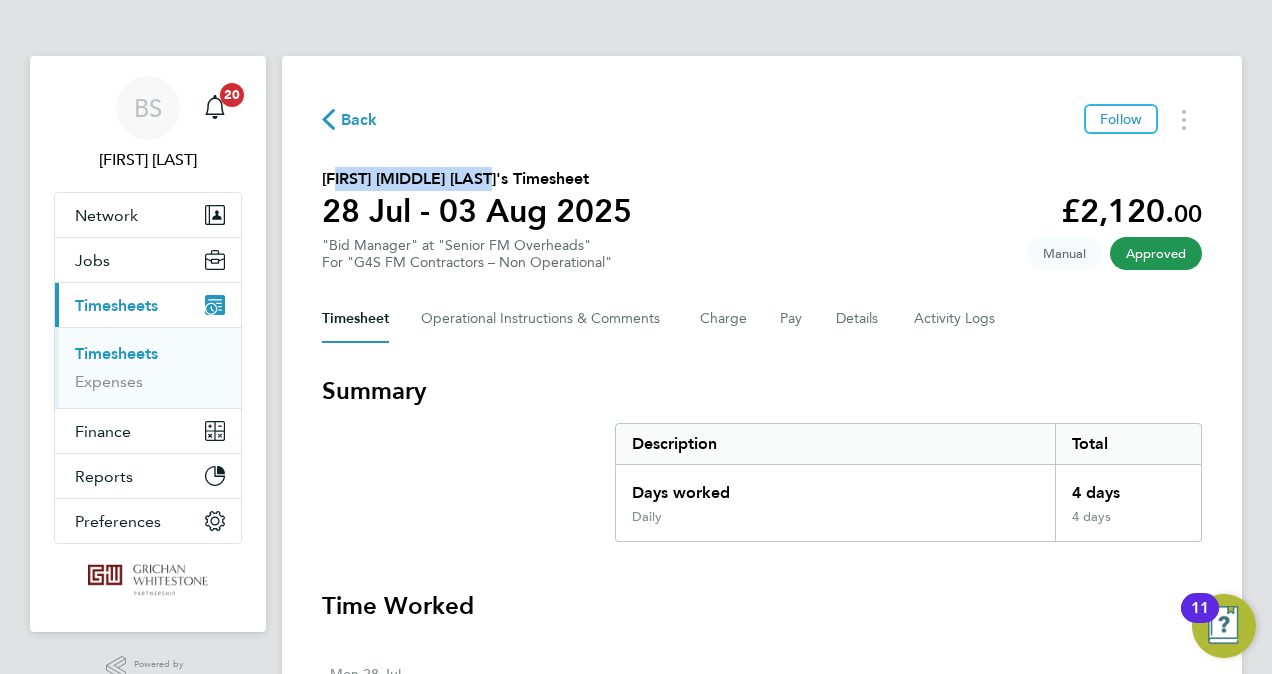 drag, startPoint x: 326, startPoint y: 179, endPoint x: 504, endPoint y: 176, distance: 178.02528 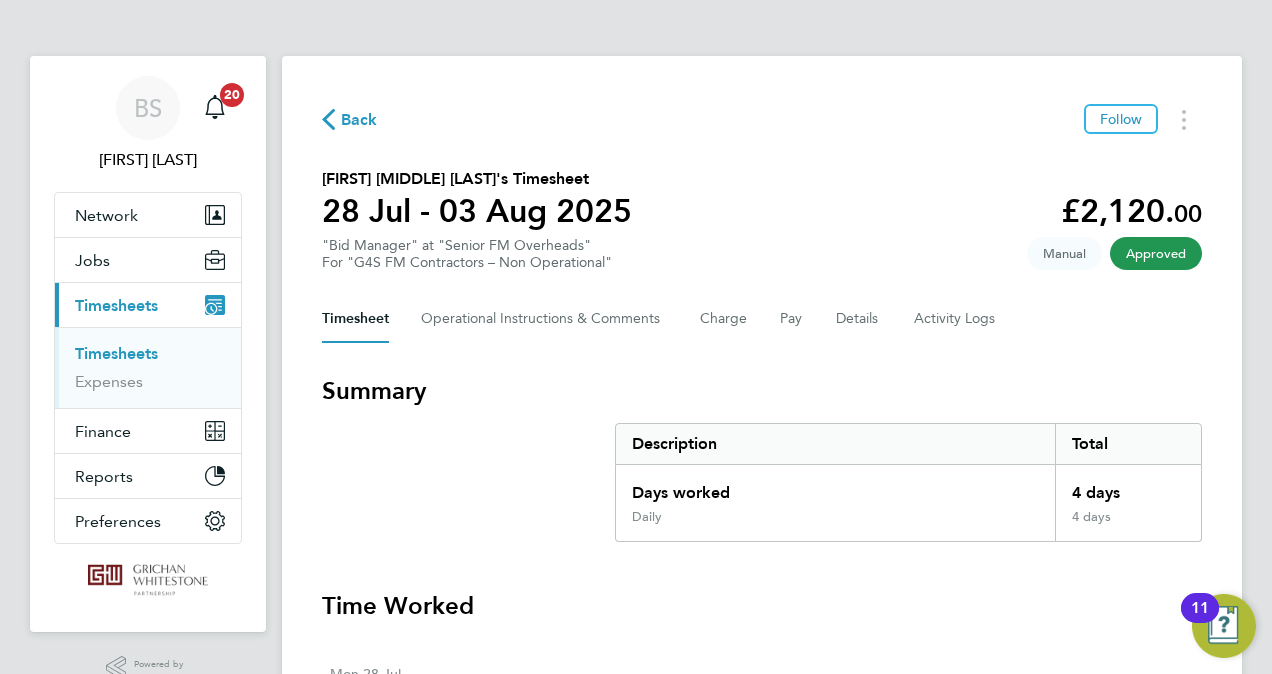 click on "Thomas Neil Spotswood's Timesheet" 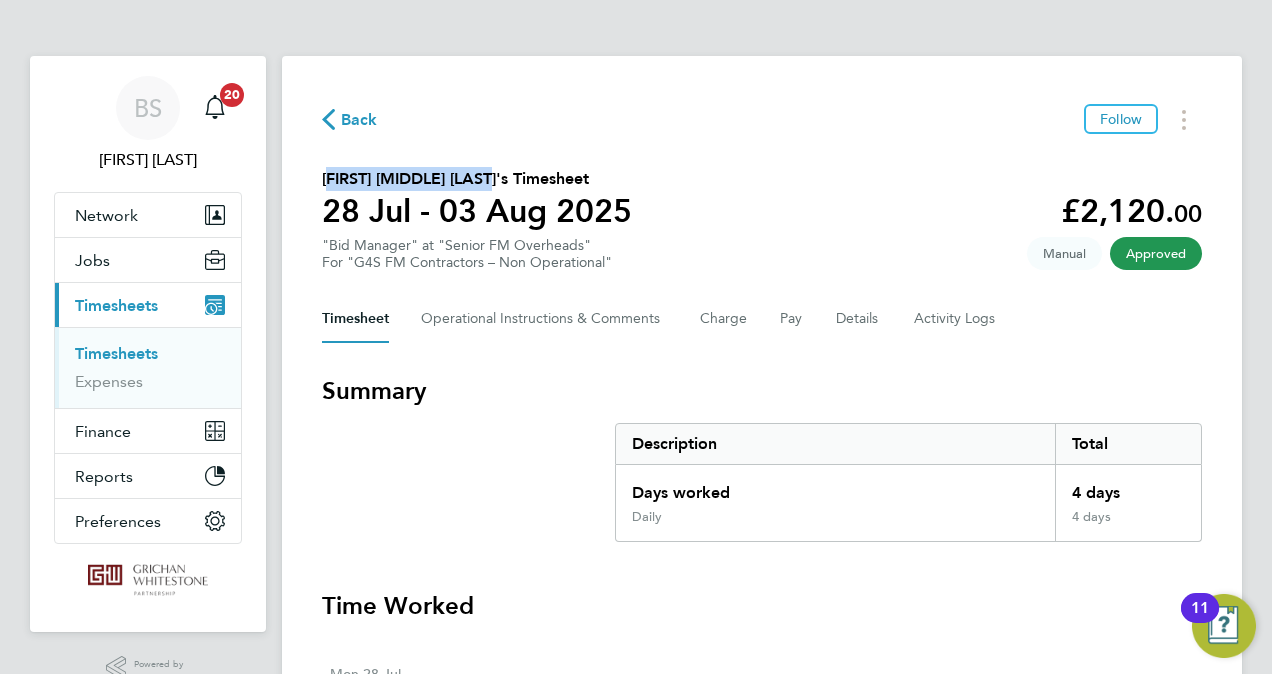 drag, startPoint x: 321, startPoint y: 175, endPoint x: 501, endPoint y: 173, distance: 180.01111 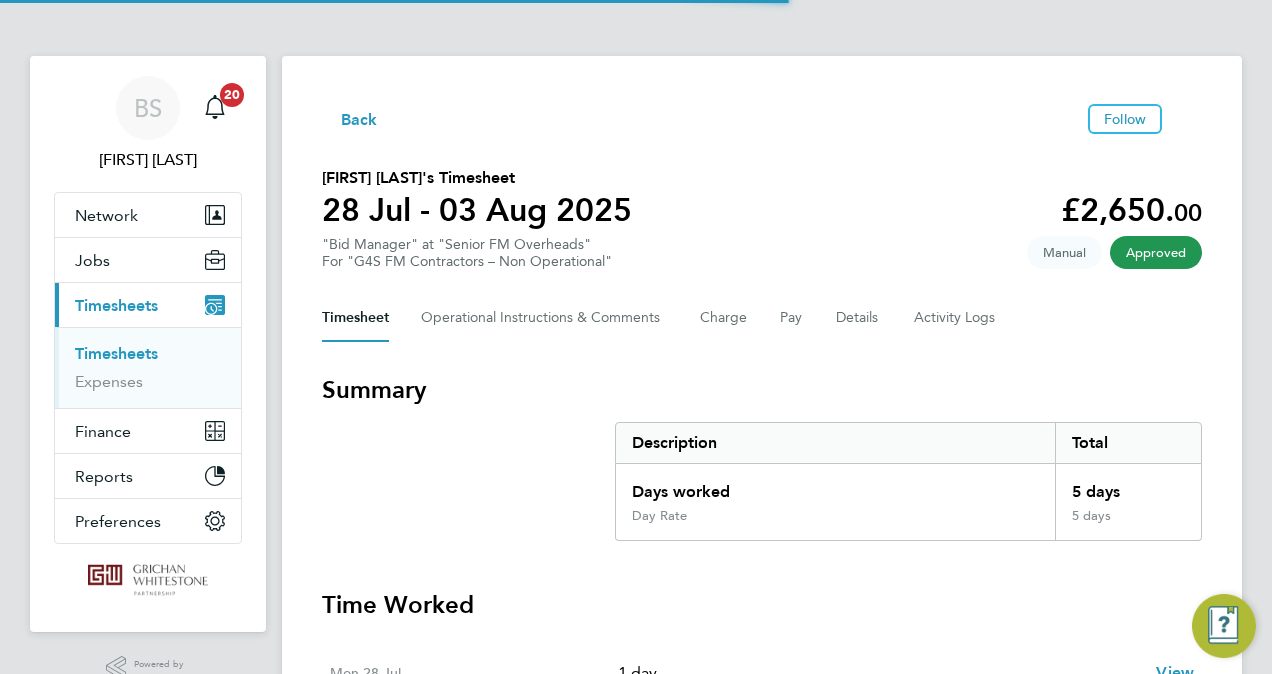 scroll, scrollTop: 0, scrollLeft: 0, axis: both 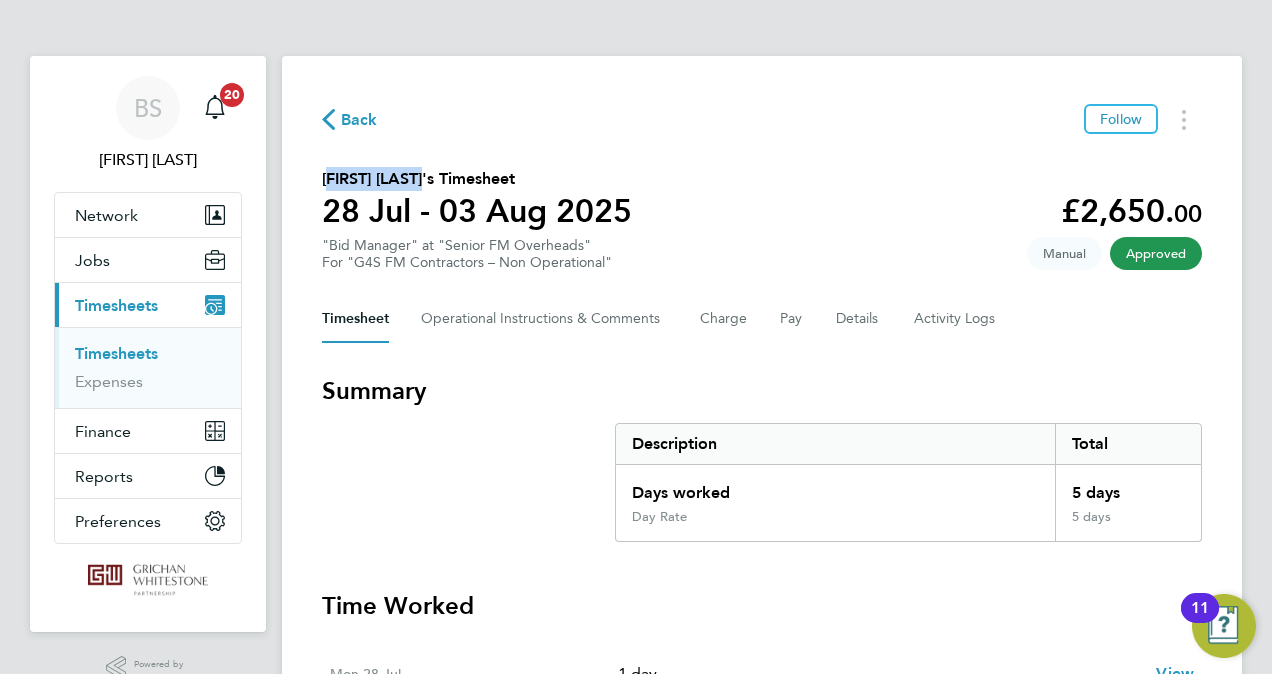 drag, startPoint x: 323, startPoint y: 180, endPoint x: 427, endPoint y: 179, distance: 104.00481 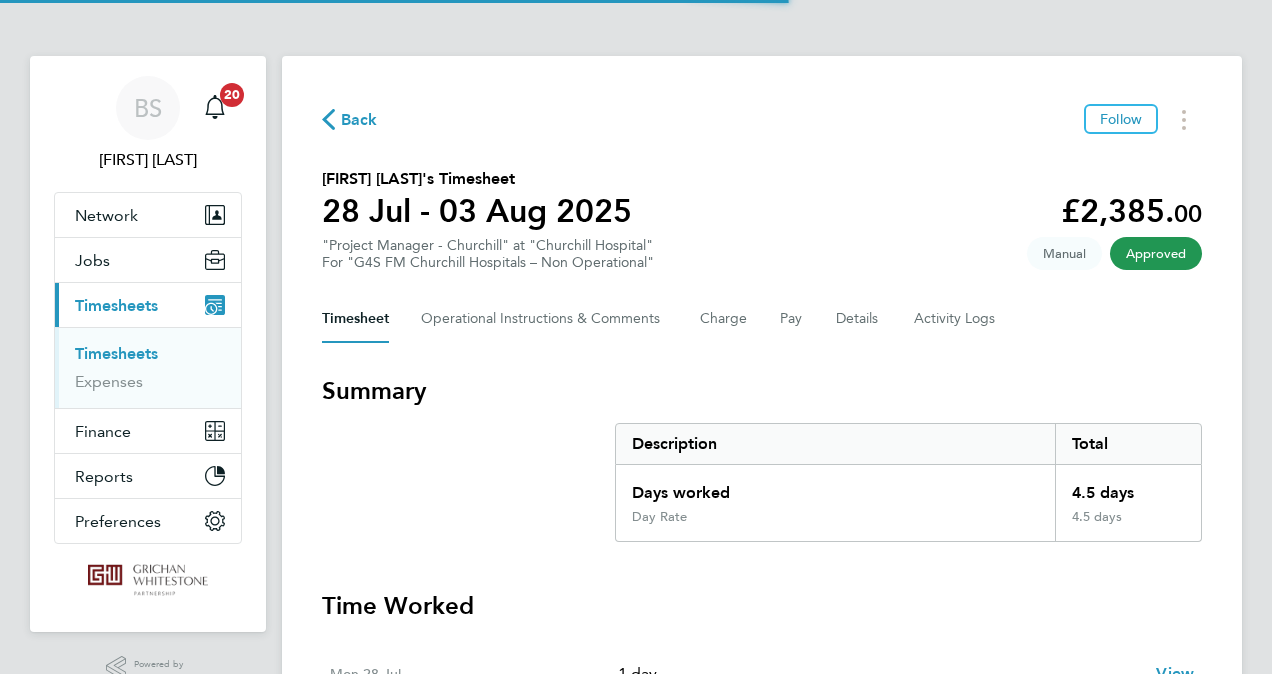 scroll, scrollTop: 0, scrollLeft: 0, axis: both 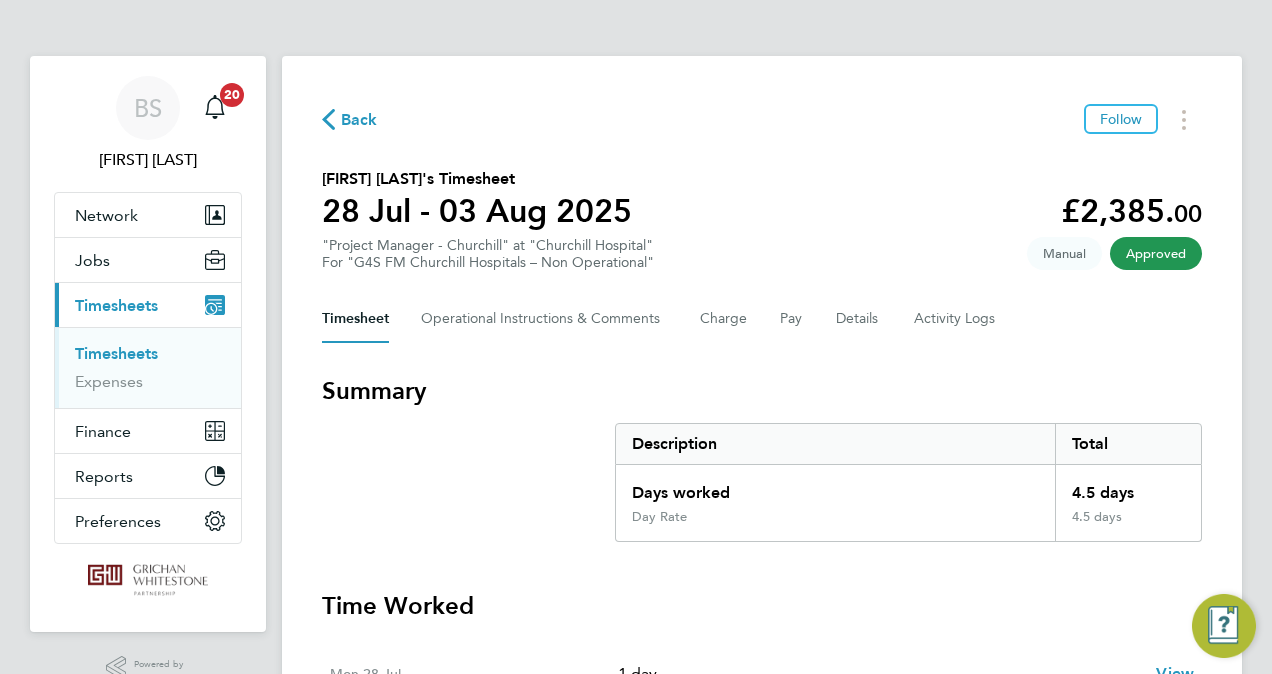 drag, startPoint x: 326, startPoint y: 216, endPoint x: 632, endPoint y: 216, distance: 306 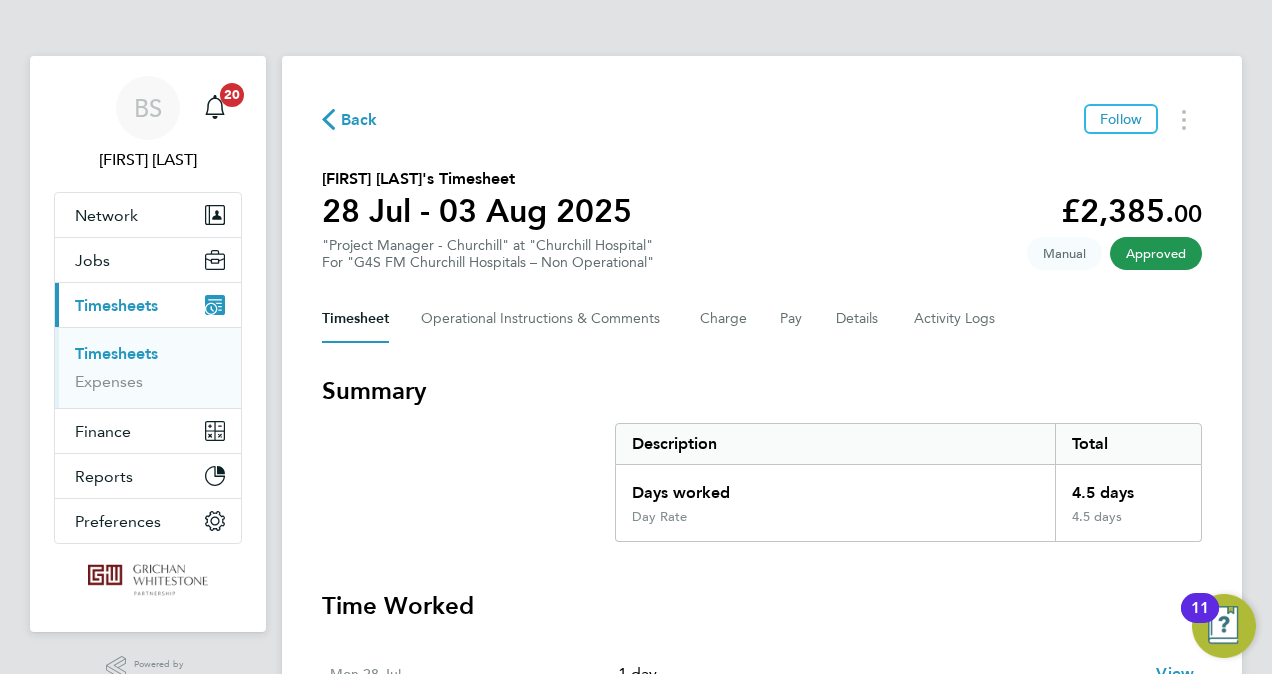 click on "28 Jul - 03 Aug 2025" 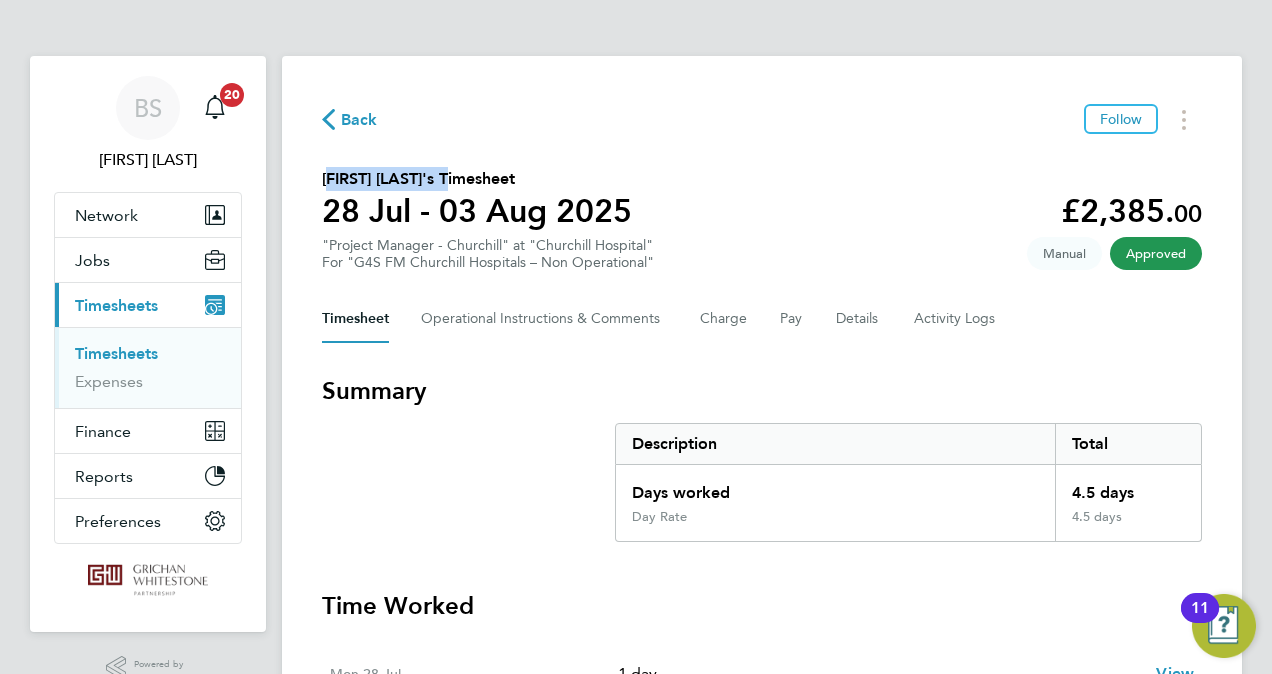 drag, startPoint x: 323, startPoint y: 182, endPoint x: 445, endPoint y: 176, distance: 122.14745 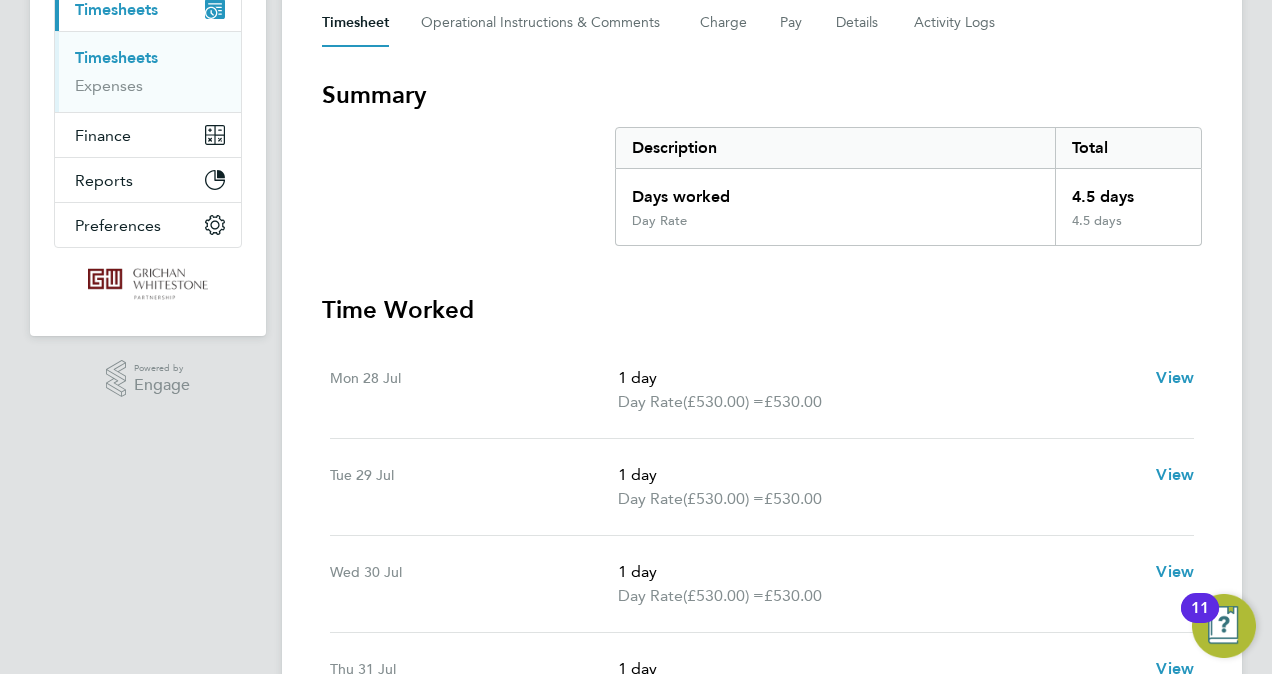 scroll, scrollTop: 200, scrollLeft: 0, axis: vertical 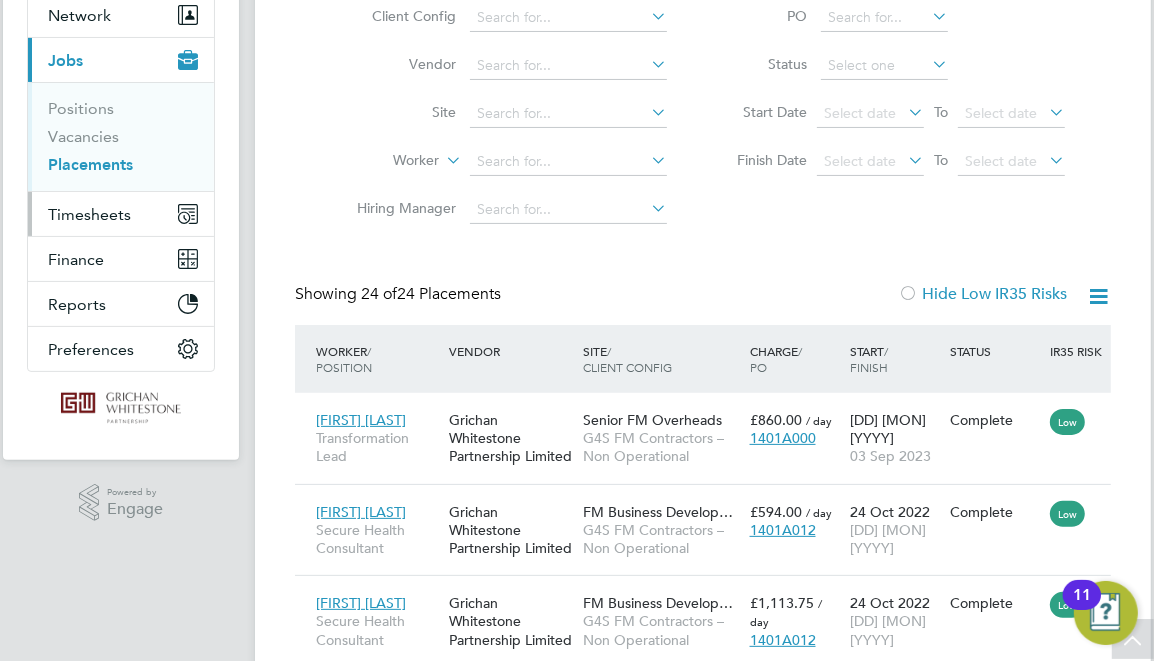 click on "Timesheets" at bounding box center (89, 214) 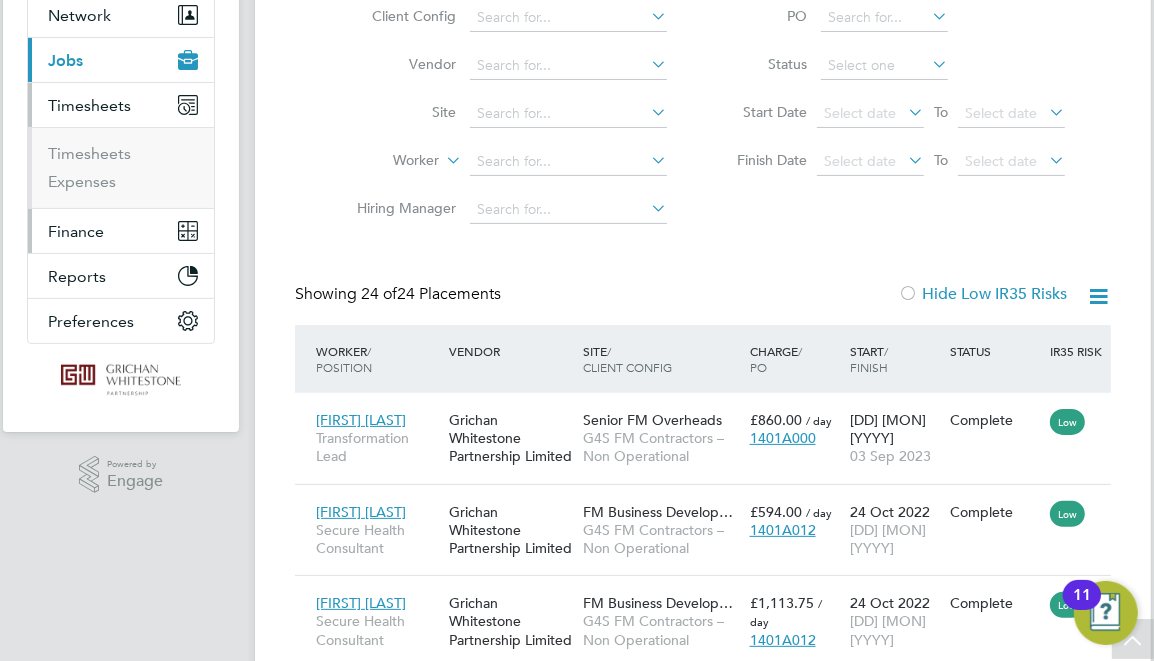 click on "Finance" at bounding box center (76, 231) 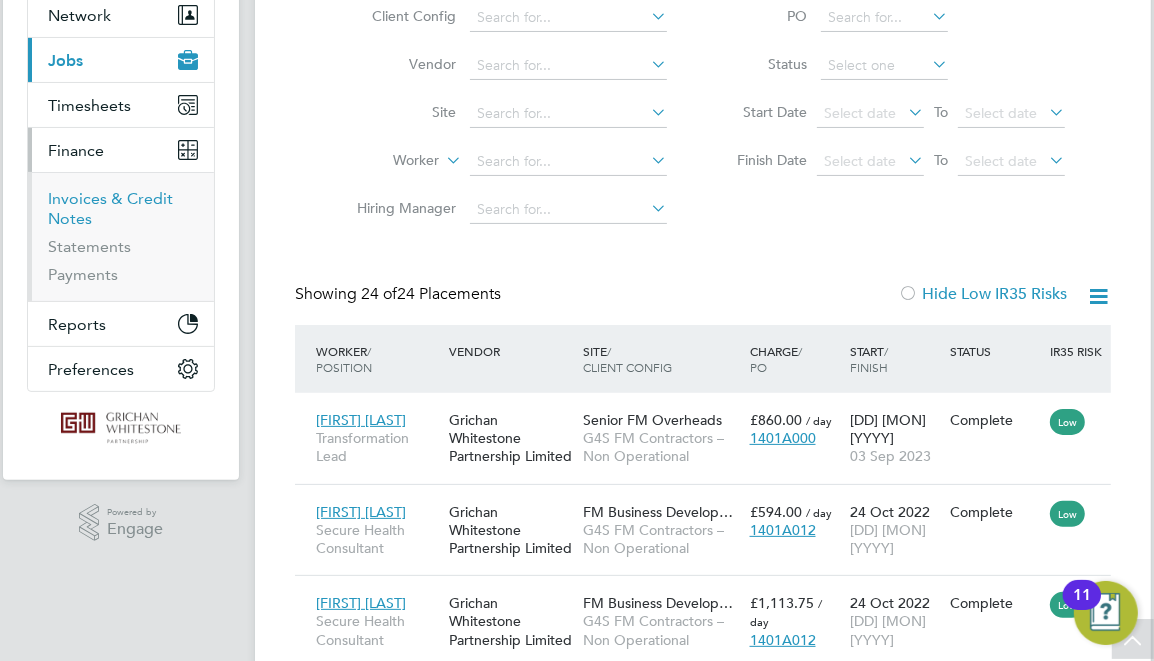 click on "Invoices & Credit Notes" at bounding box center [110, 208] 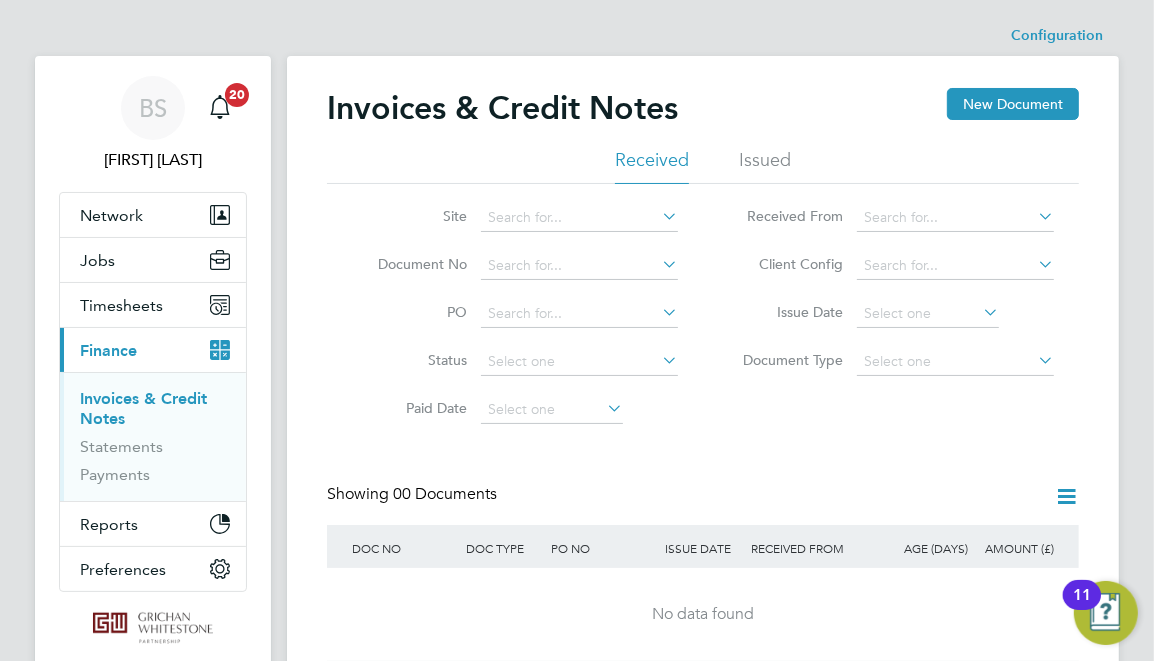 click on "Issued" 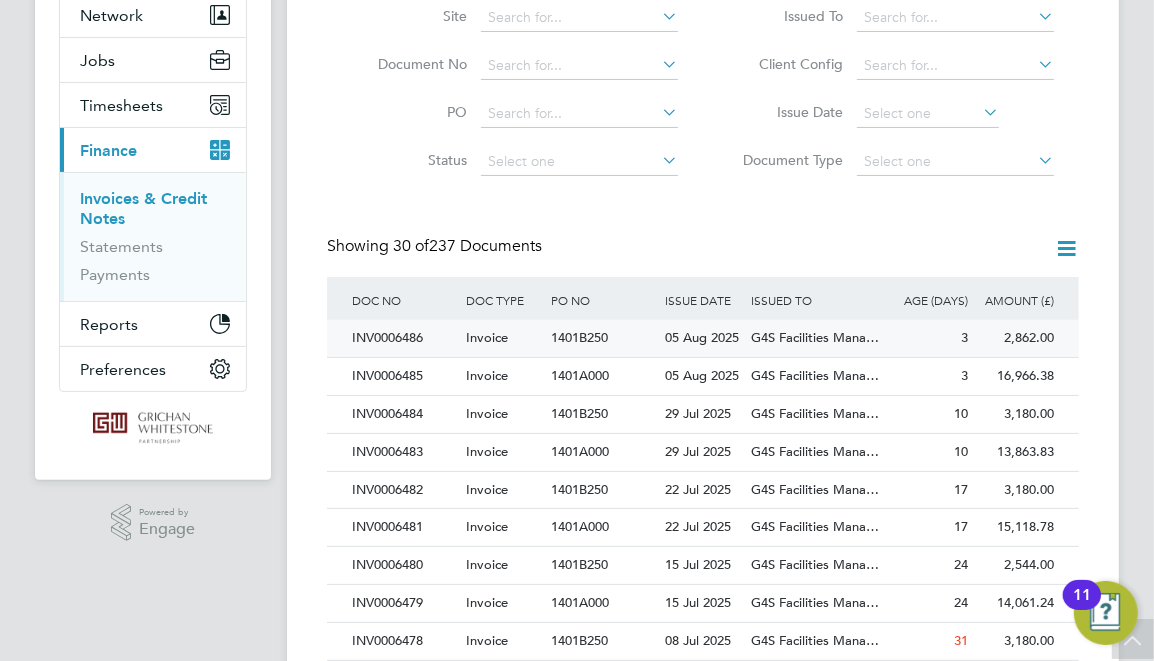 click on "INV0006486" 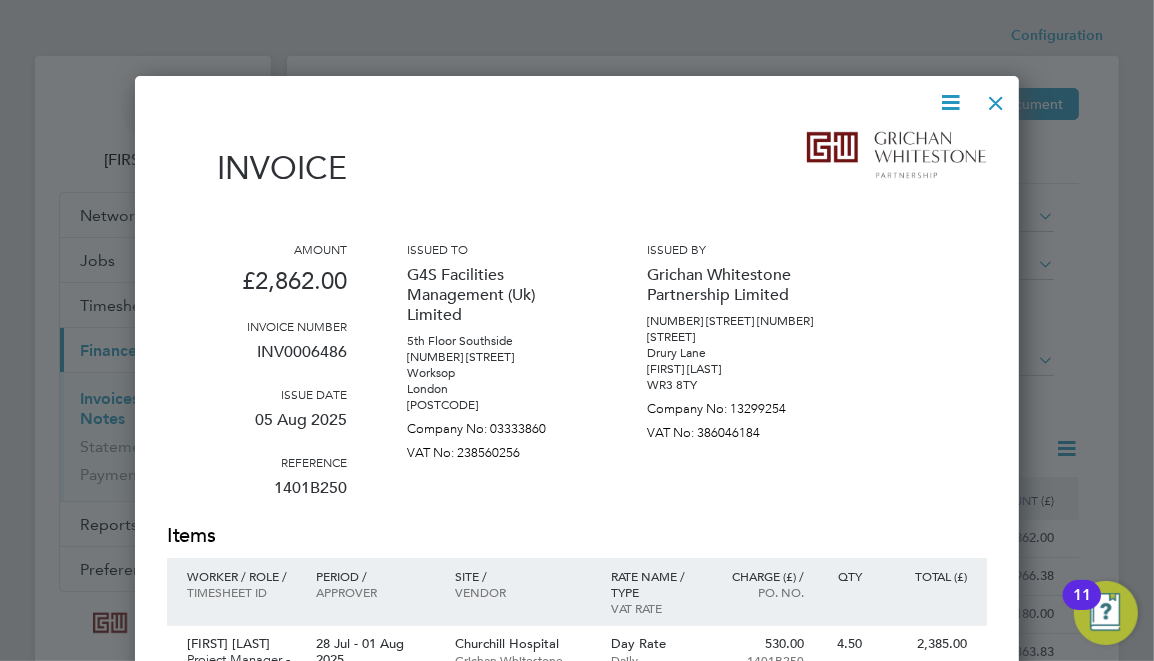 click at bounding box center [950, 102] 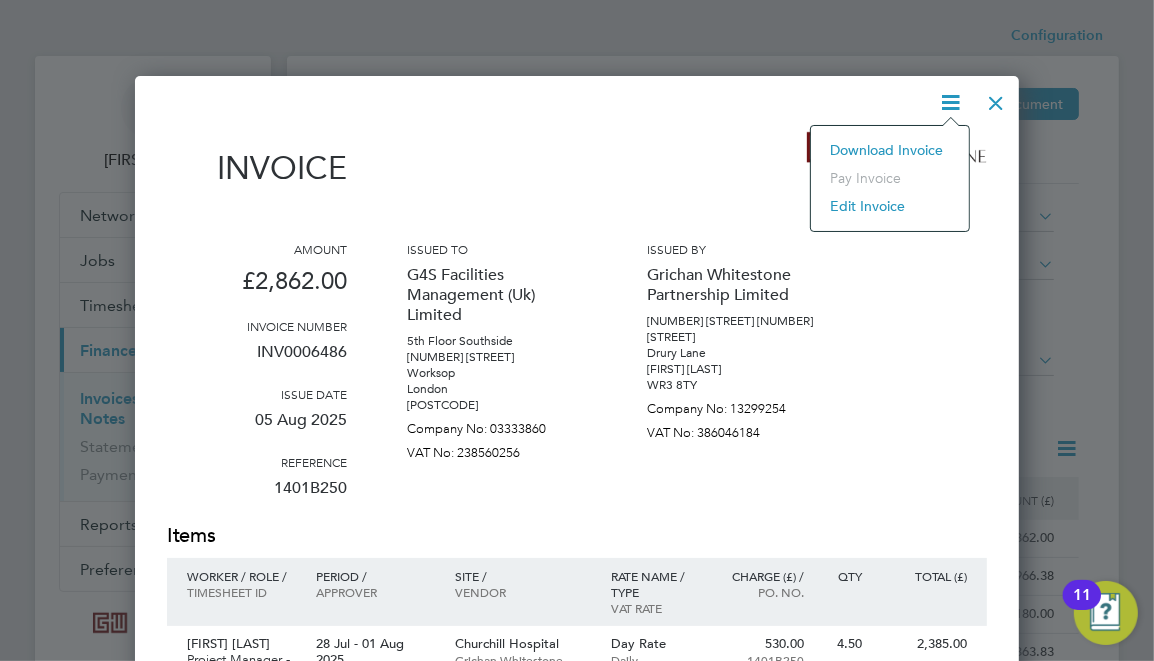 click on "Download Invoice" 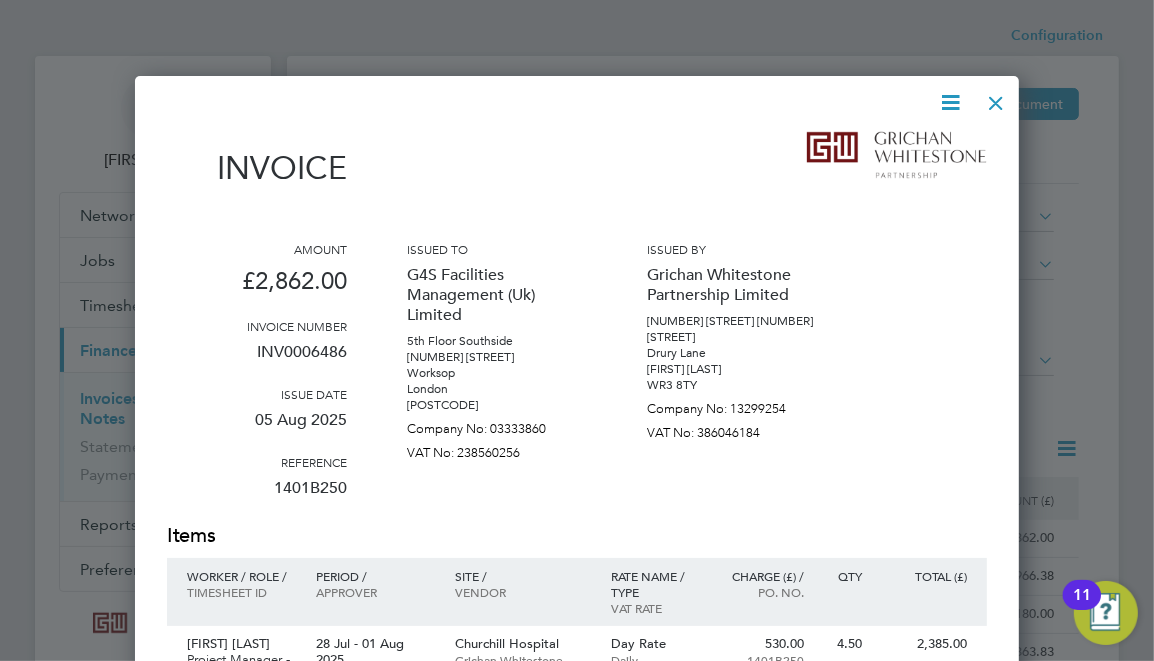 click at bounding box center (996, 98) 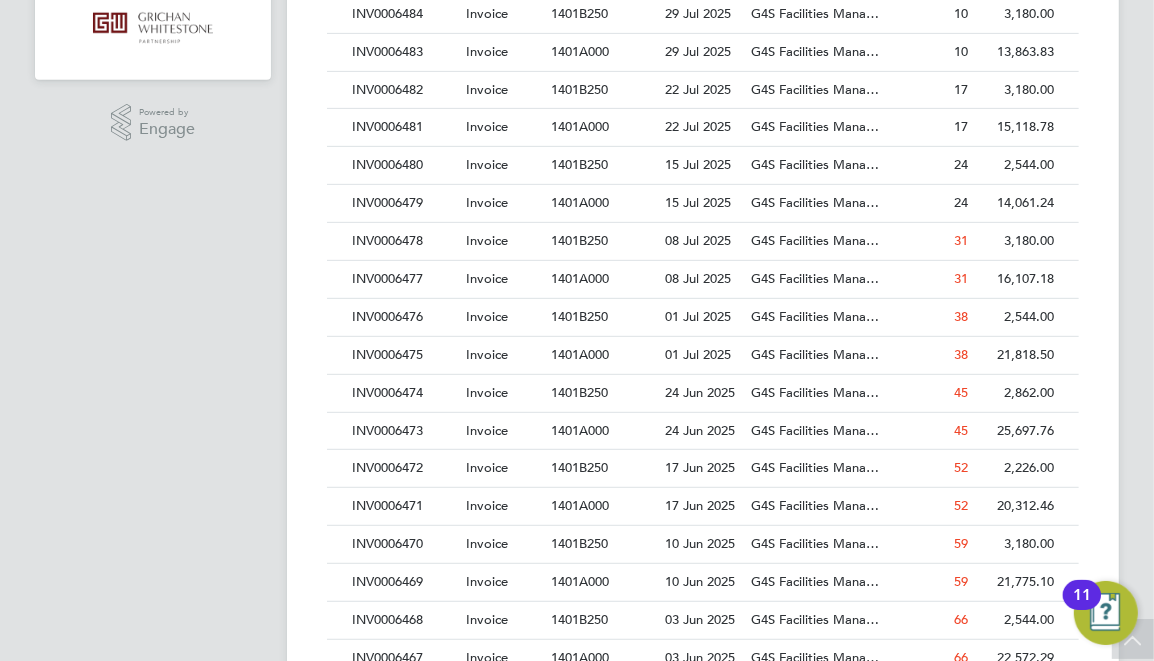 scroll, scrollTop: 300, scrollLeft: 0, axis: vertical 